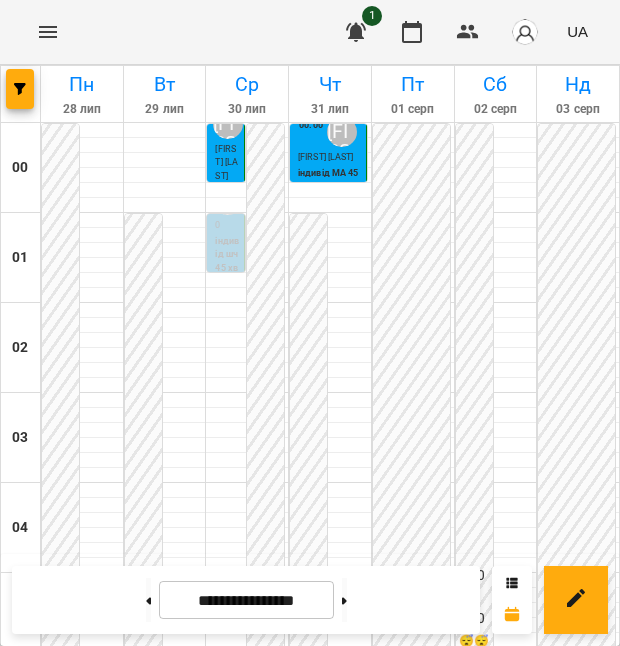 scroll, scrollTop: 0, scrollLeft: 0, axis: both 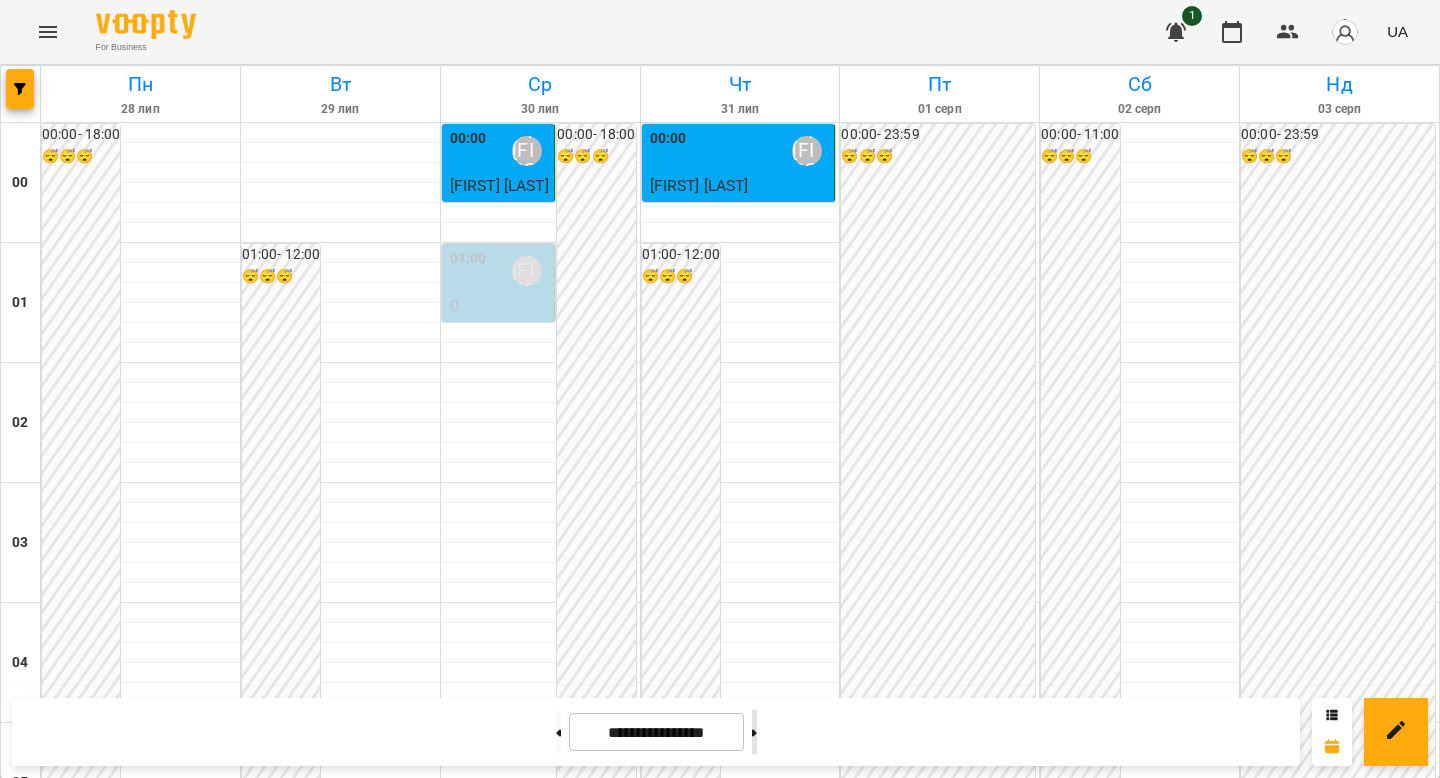 click at bounding box center (754, 732) 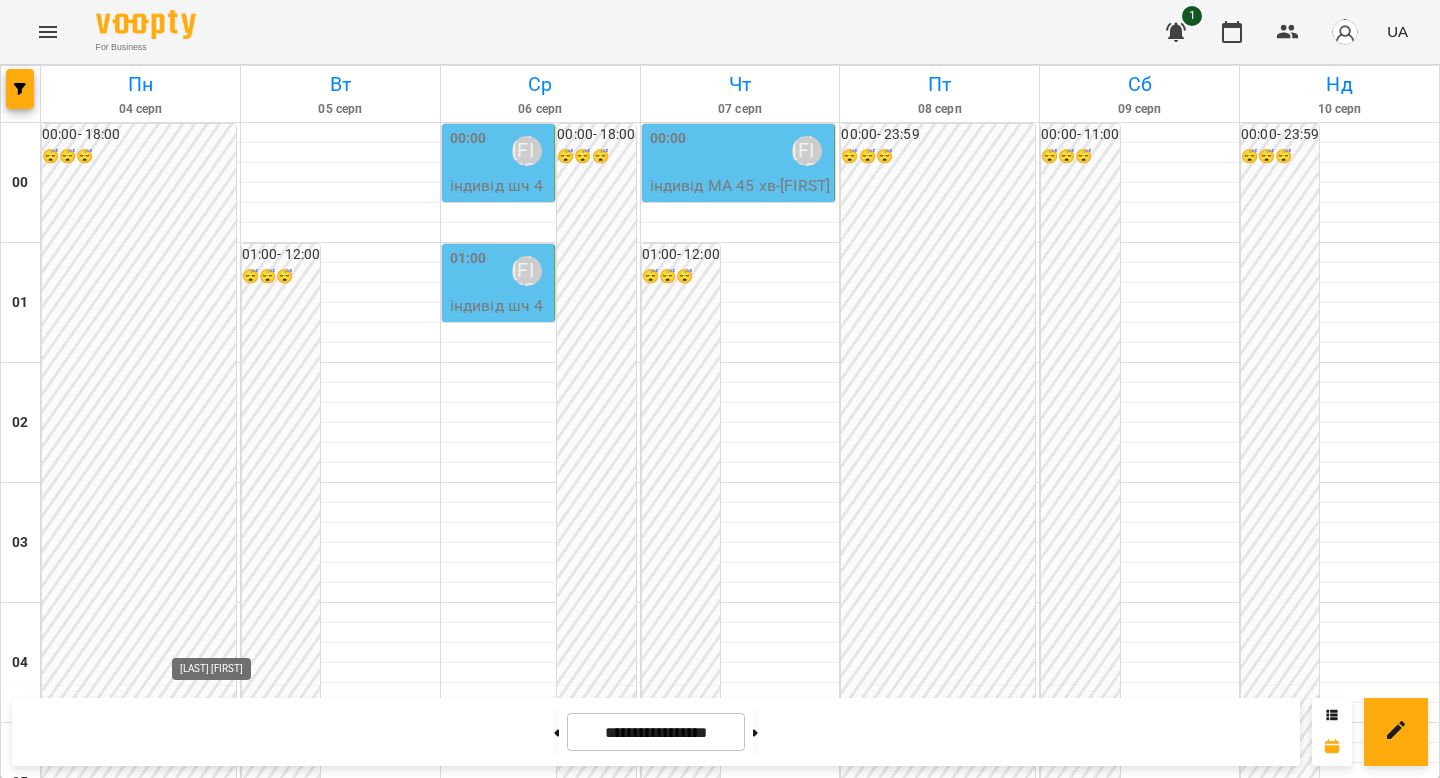 click on "[LAST] [FIRST]" at bounding box center (208, 2911) 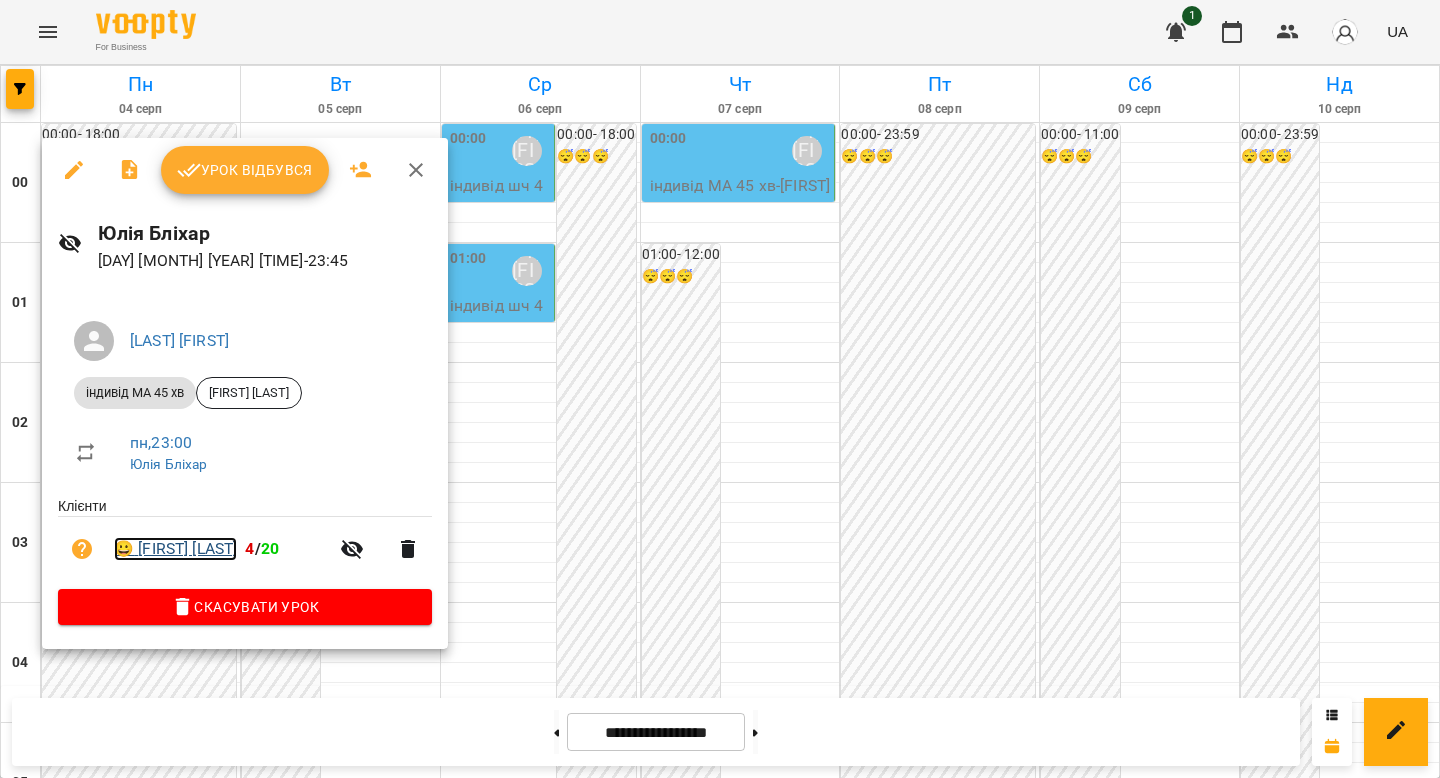 click on "😀   [FIRST] [LAST]" at bounding box center [175, 549] 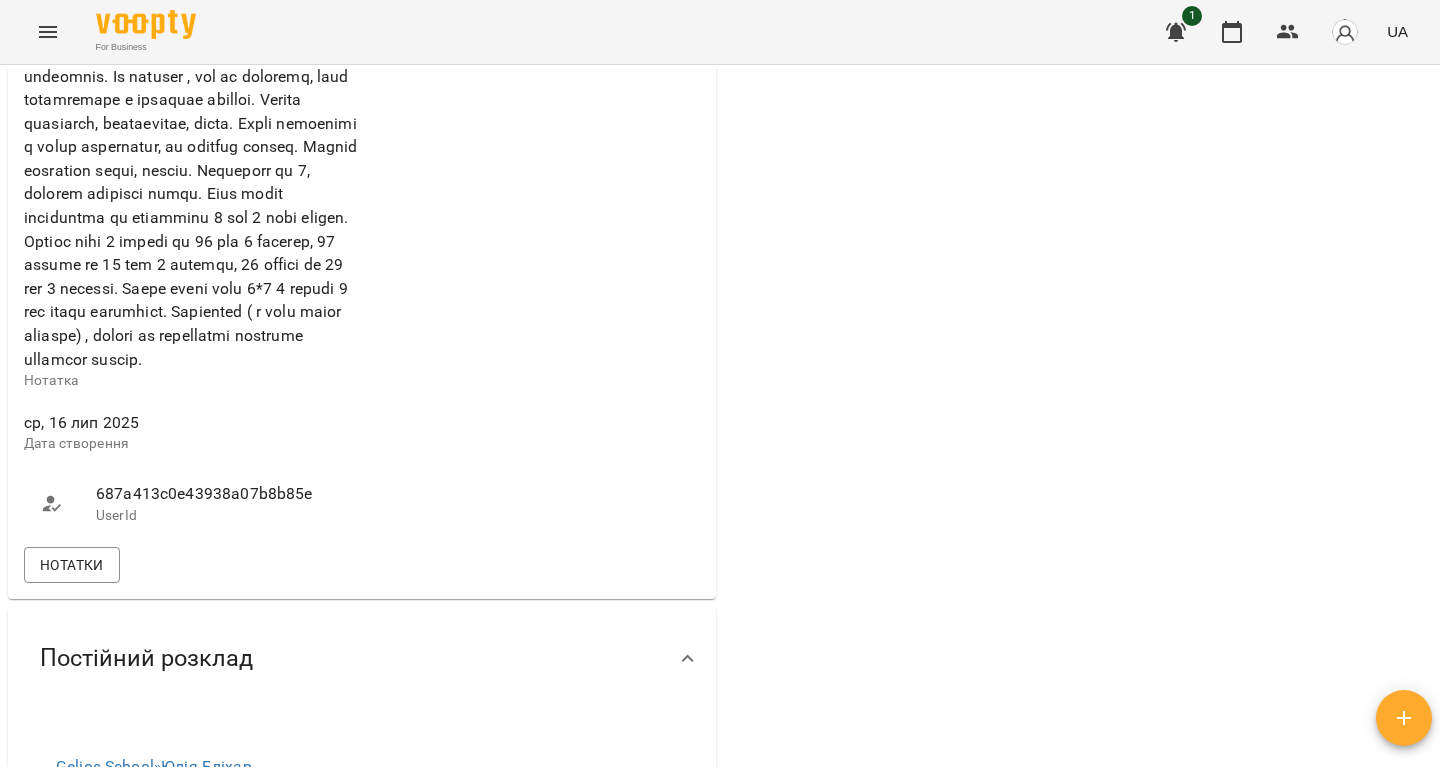 scroll, scrollTop: 925, scrollLeft: 0, axis: vertical 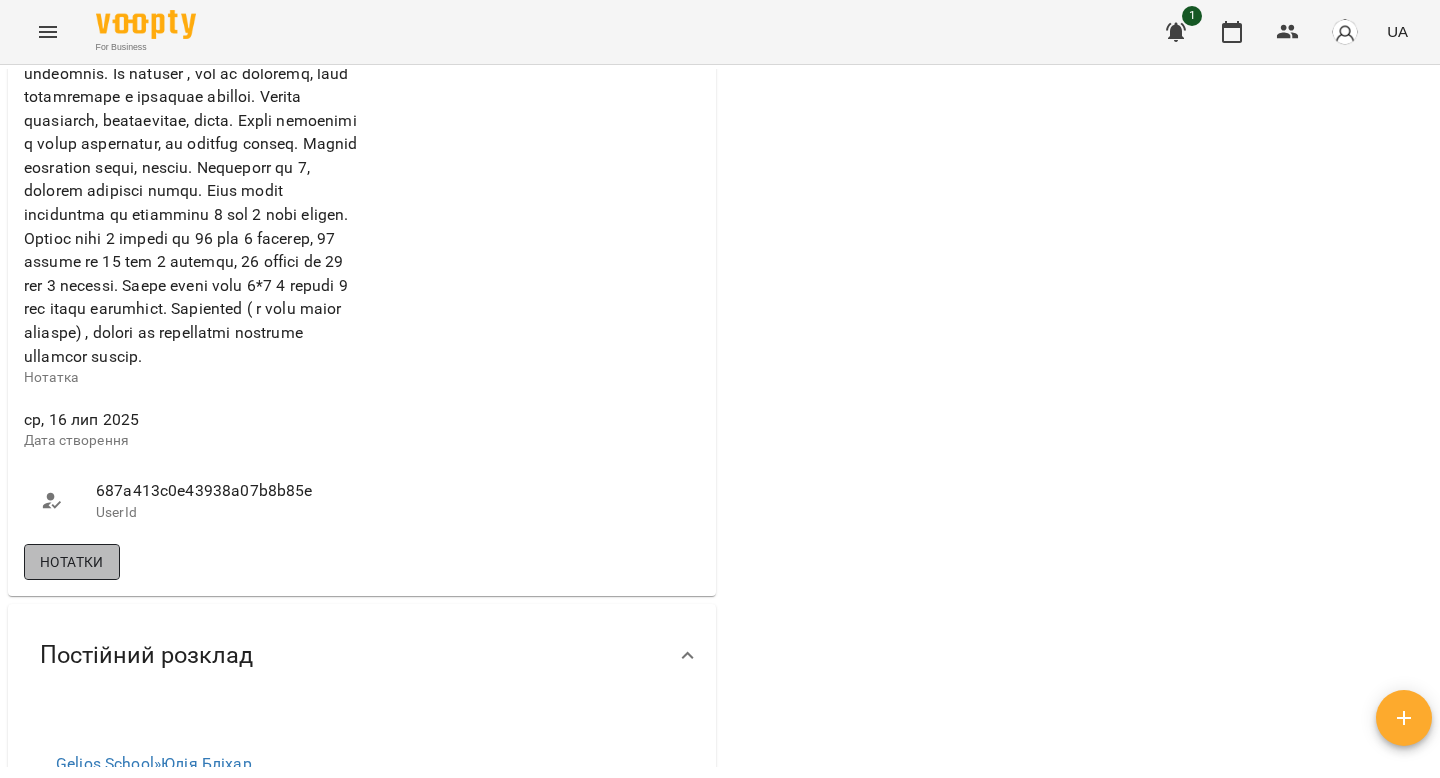 click on "Нотатки" at bounding box center [72, 562] 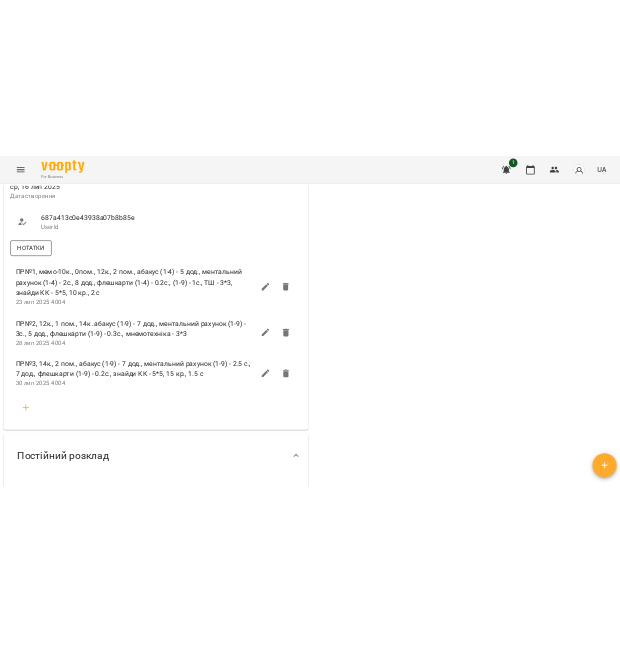 scroll, scrollTop: 1306, scrollLeft: 0, axis: vertical 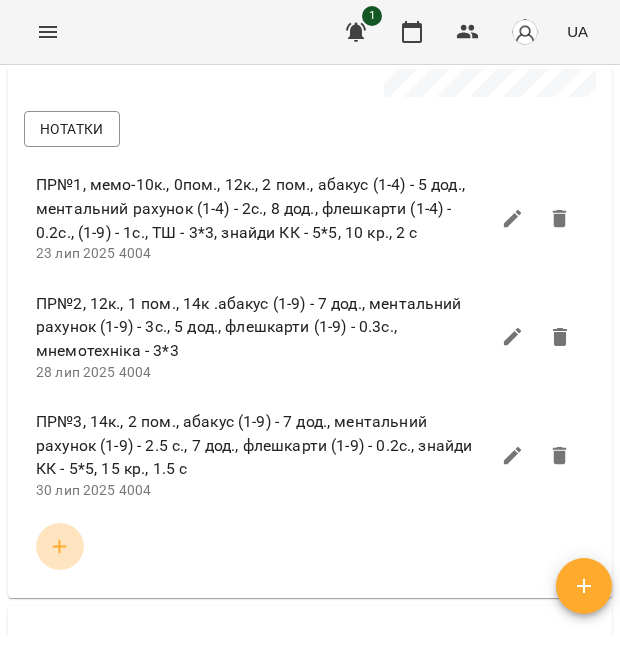 click 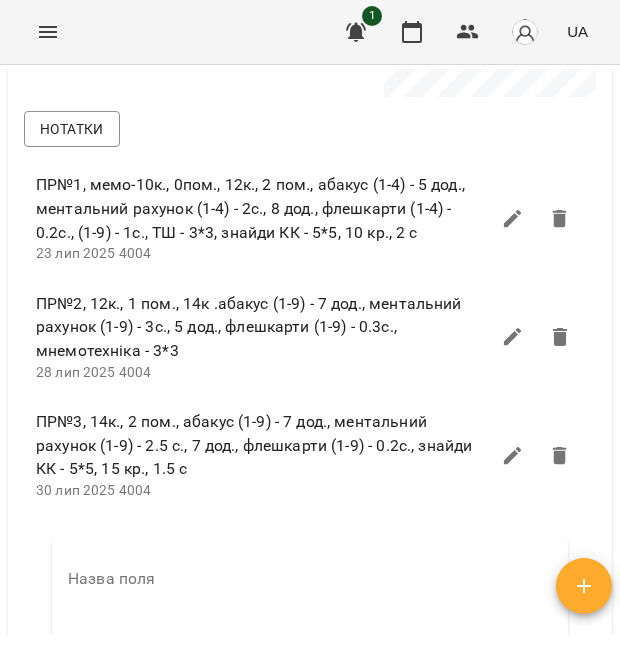 drag, startPoint x: 201, startPoint y: 482, endPoint x: 20, endPoint y: 443, distance: 185.15399 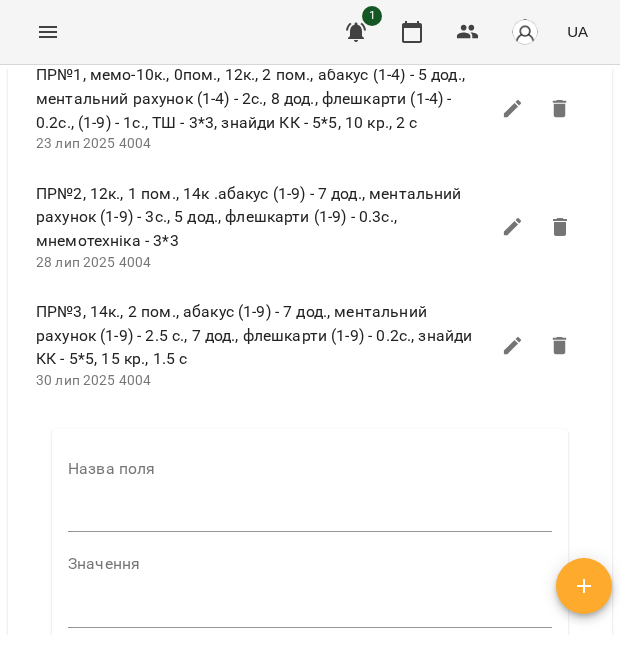 click on "Назва поля" at bounding box center [310, 500] 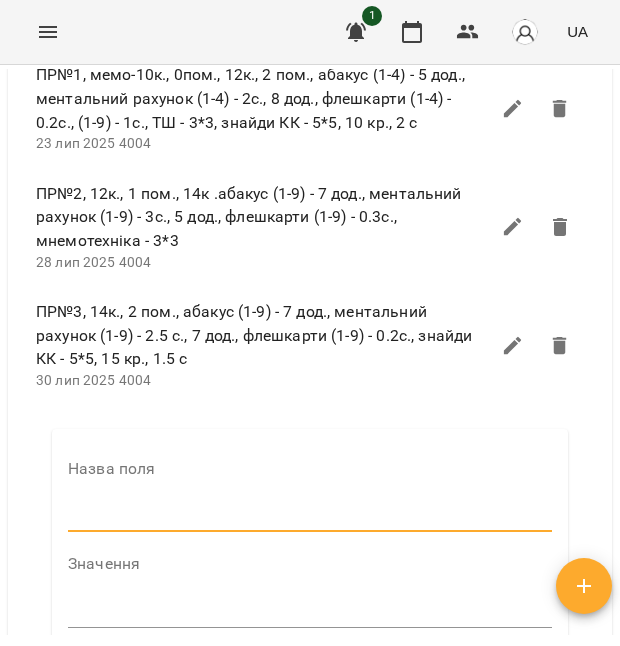 type on "****" 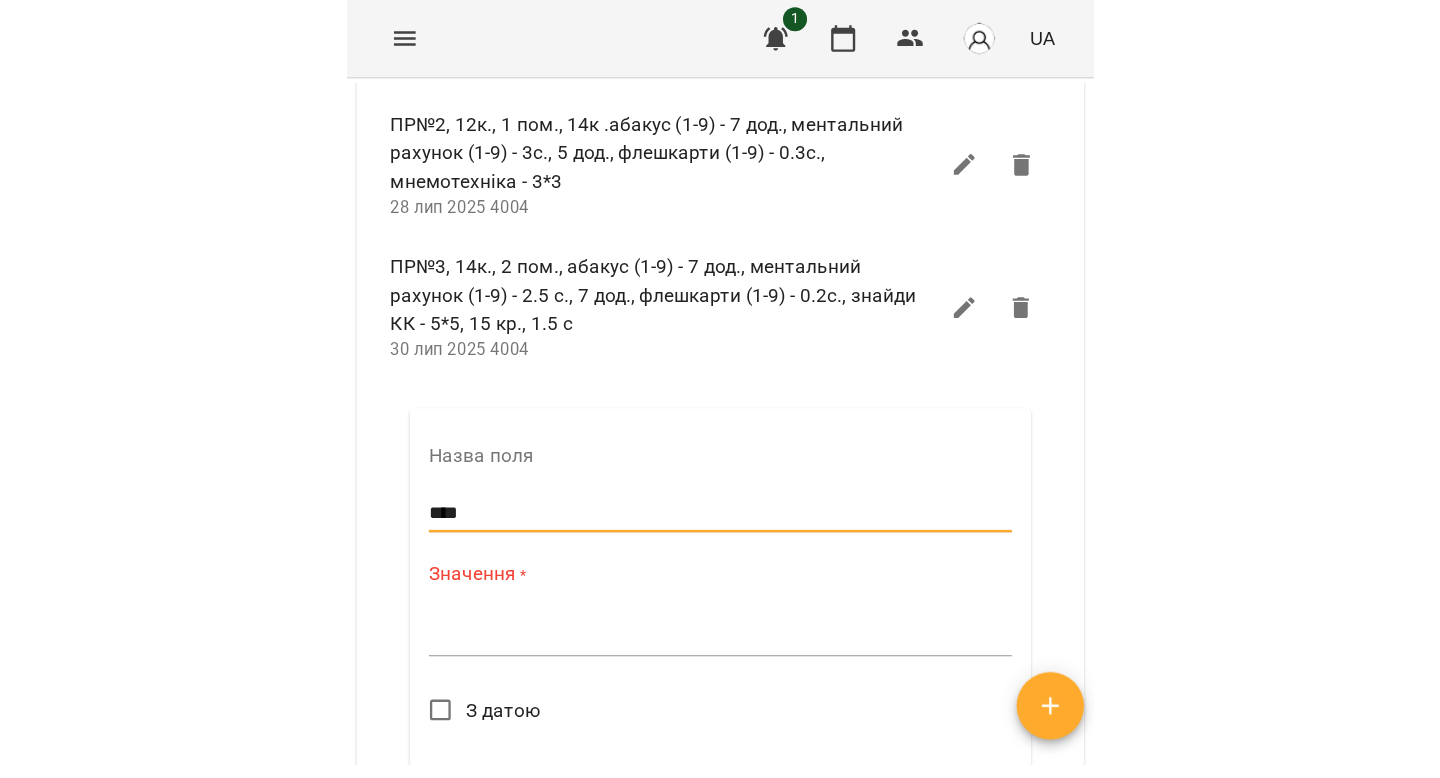 scroll, scrollTop: 2159, scrollLeft: 0, axis: vertical 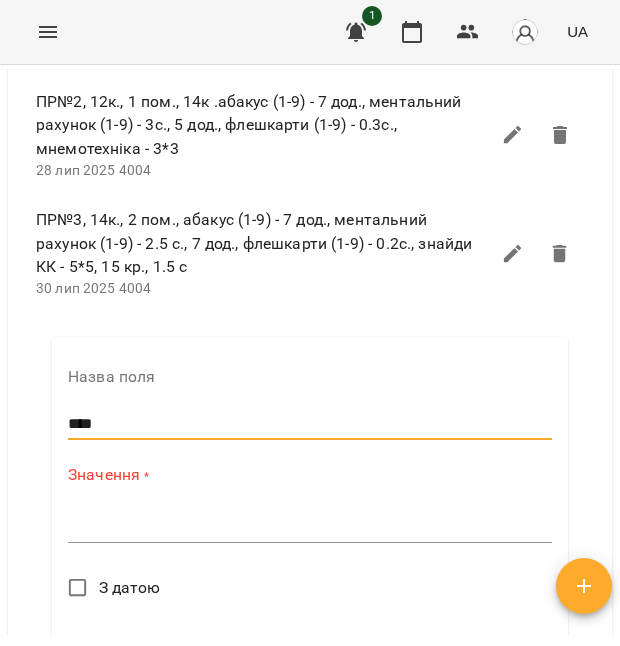 click at bounding box center (310, 526) 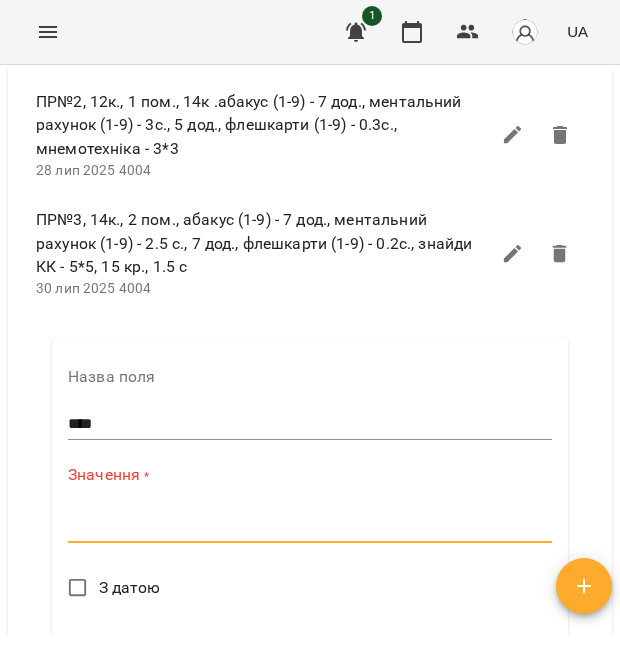 paste on "**********" 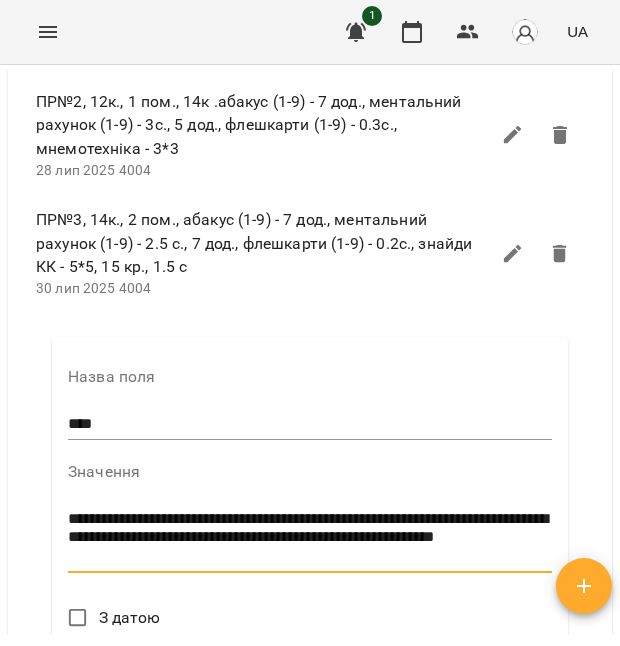 click on "**********" at bounding box center (310, 538) 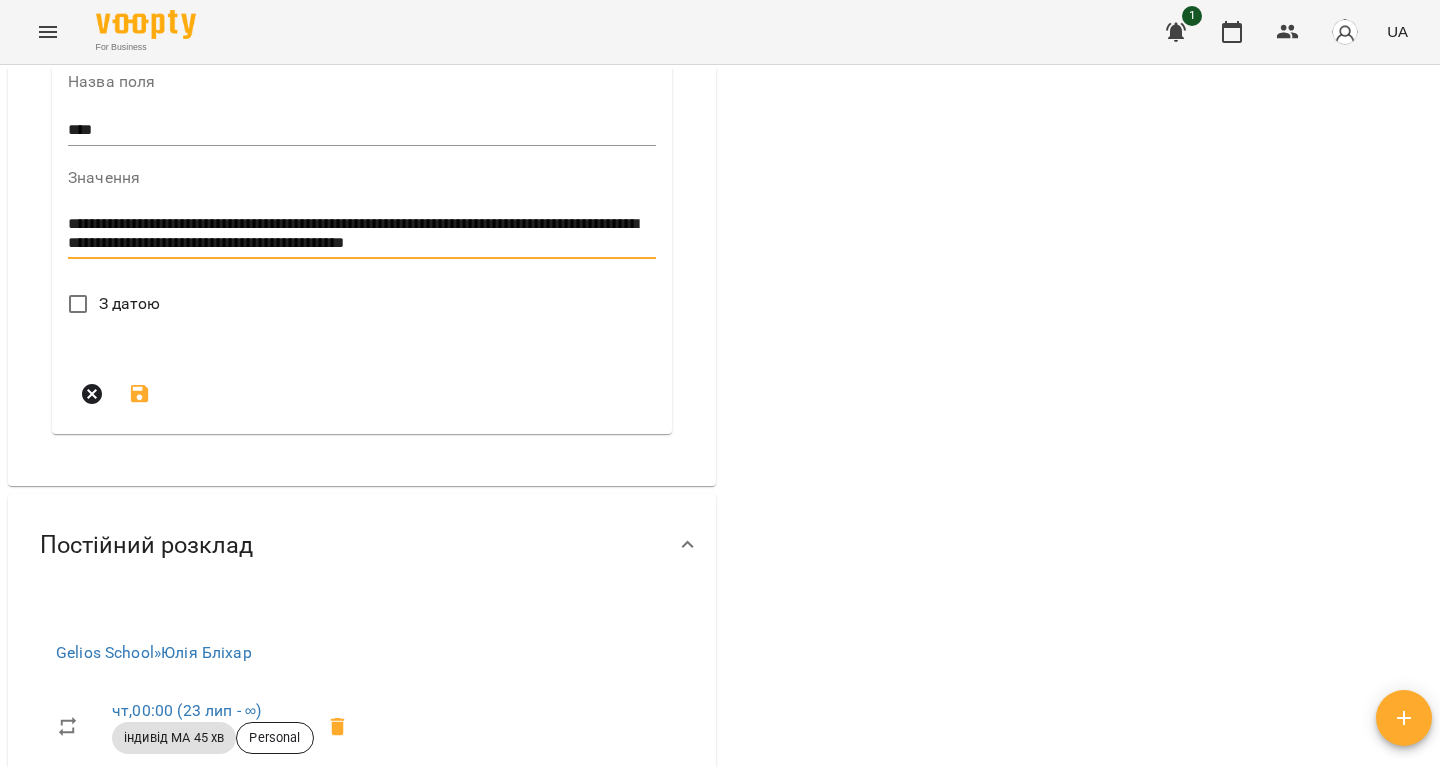 scroll, scrollTop: 1787, scrollLeft: 0, axis: vertical 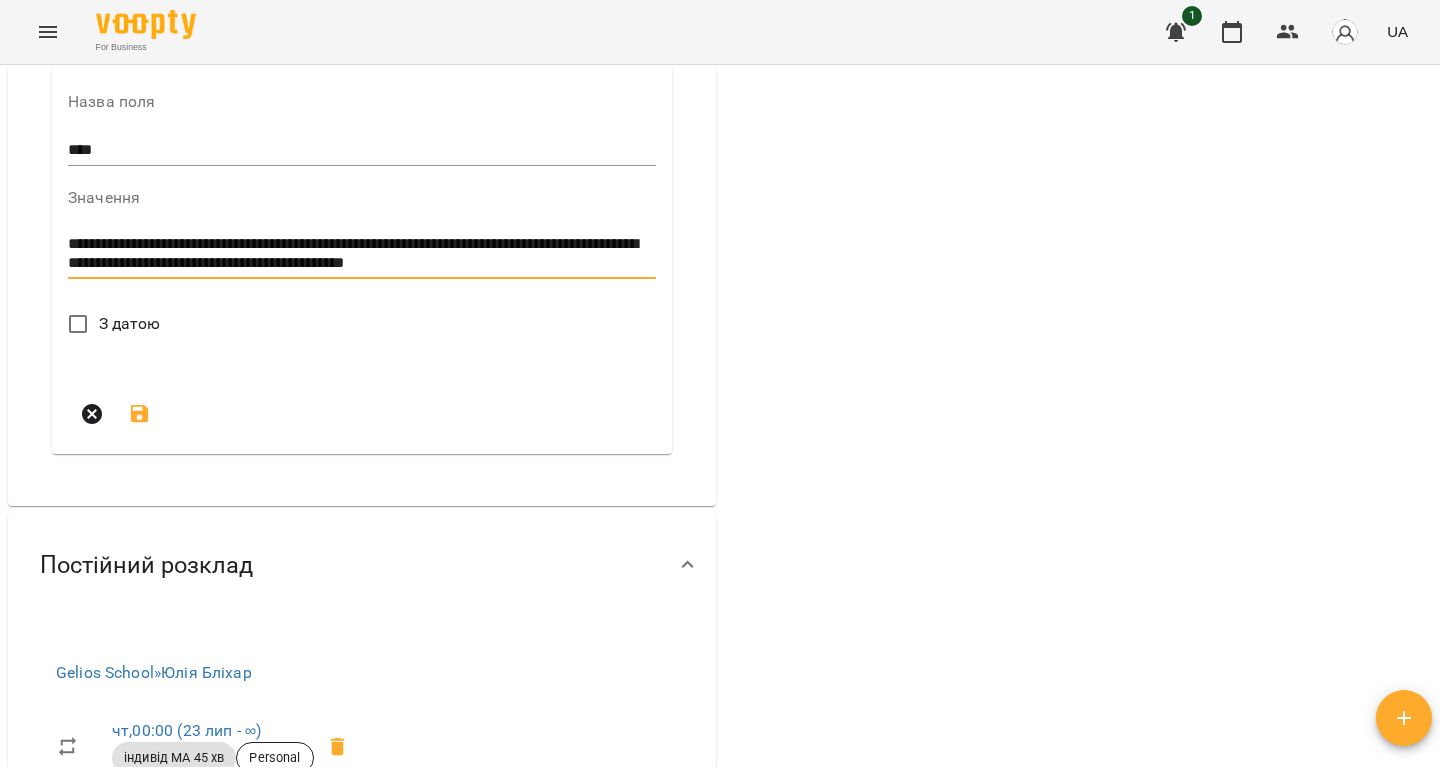 click on "**********" at bounding box center (362, 253) 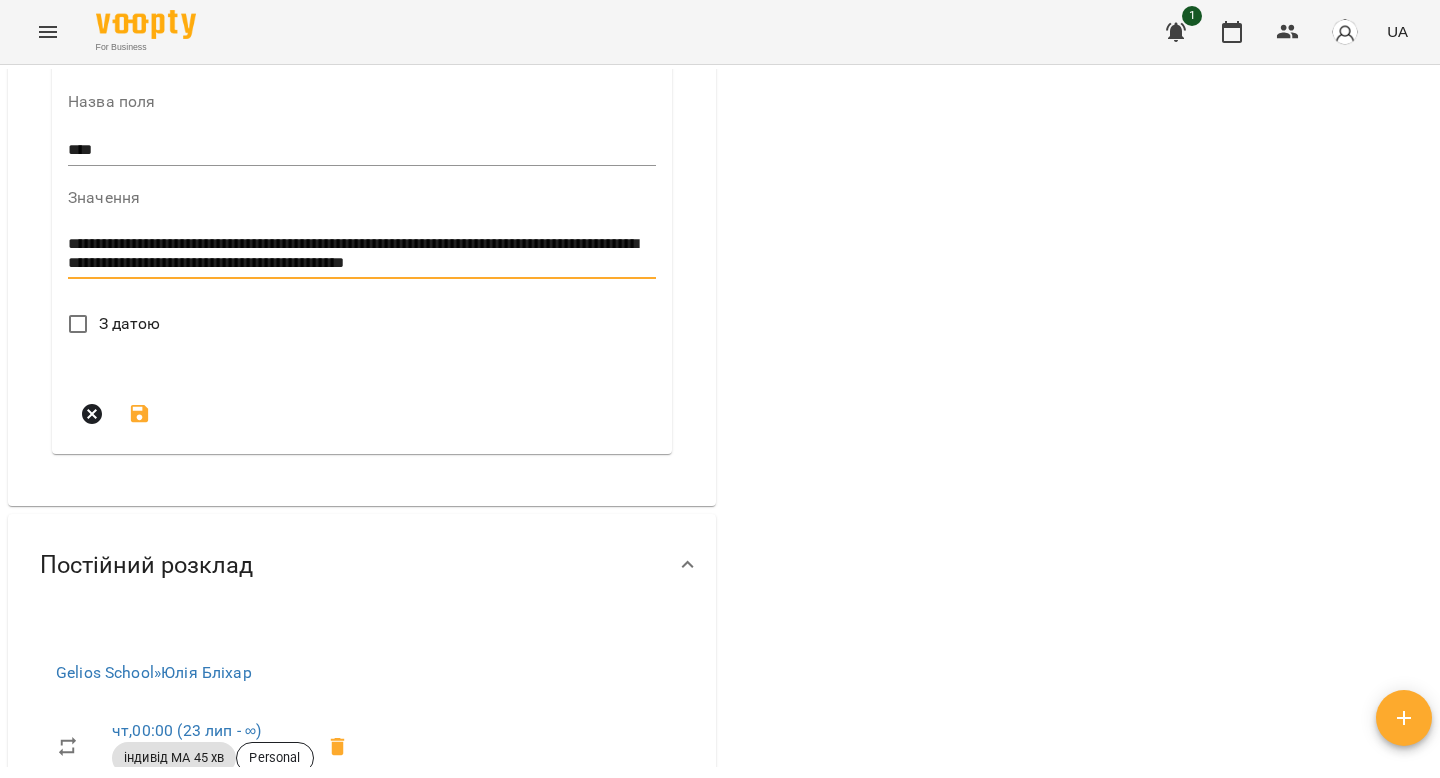 click on "**********" at bounding box center (362, 253) 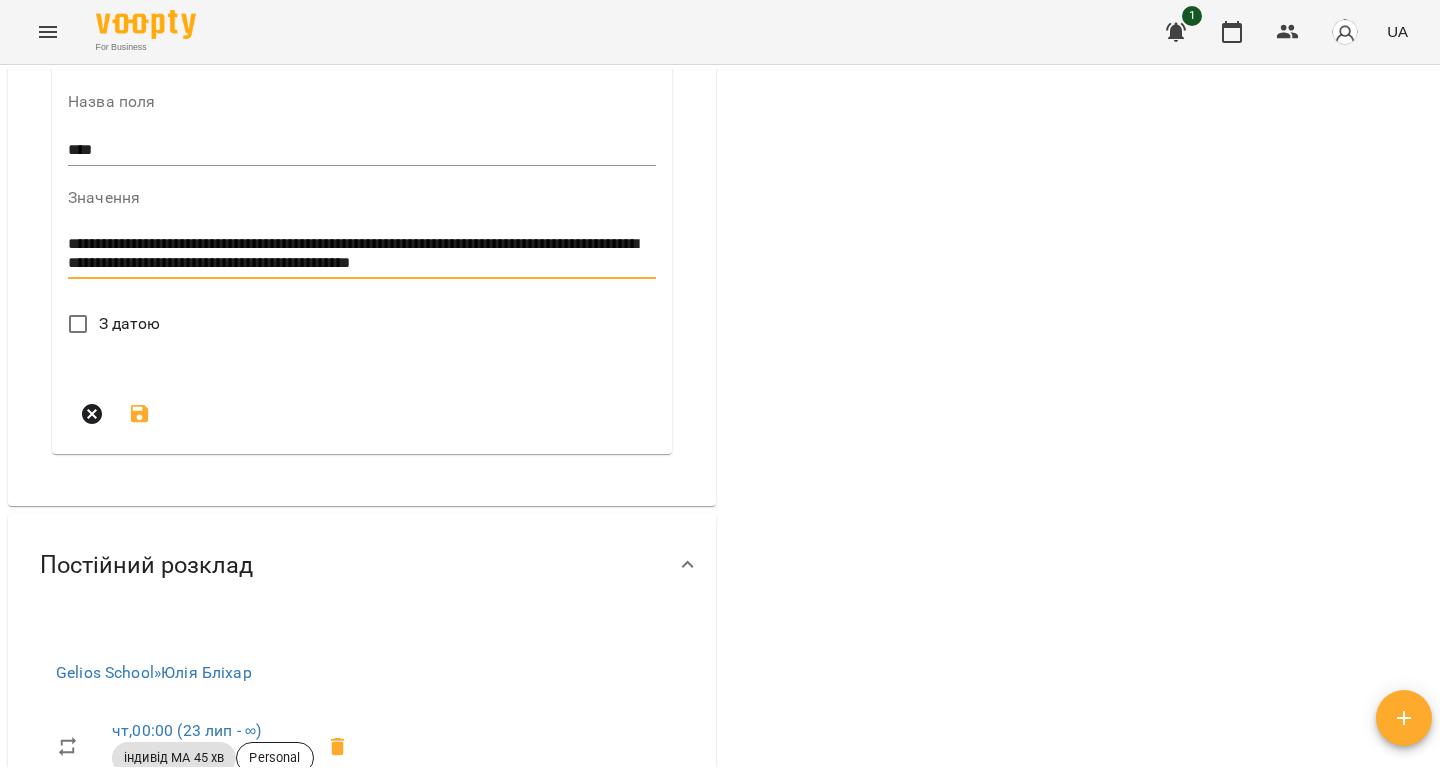click on "**********" at bounding box center (362, 253) 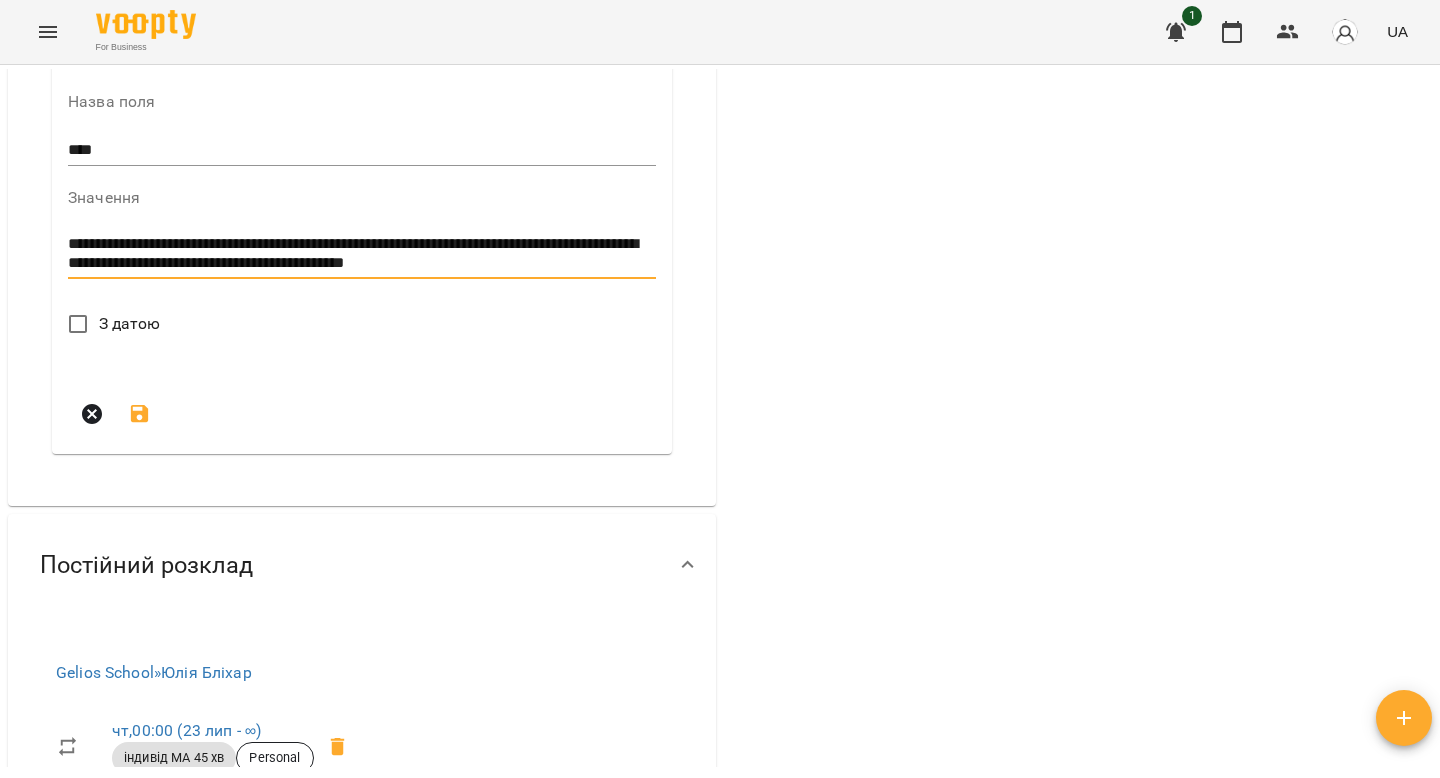scroll, scrollTop: 0, scrollLeft: 0, axis: both 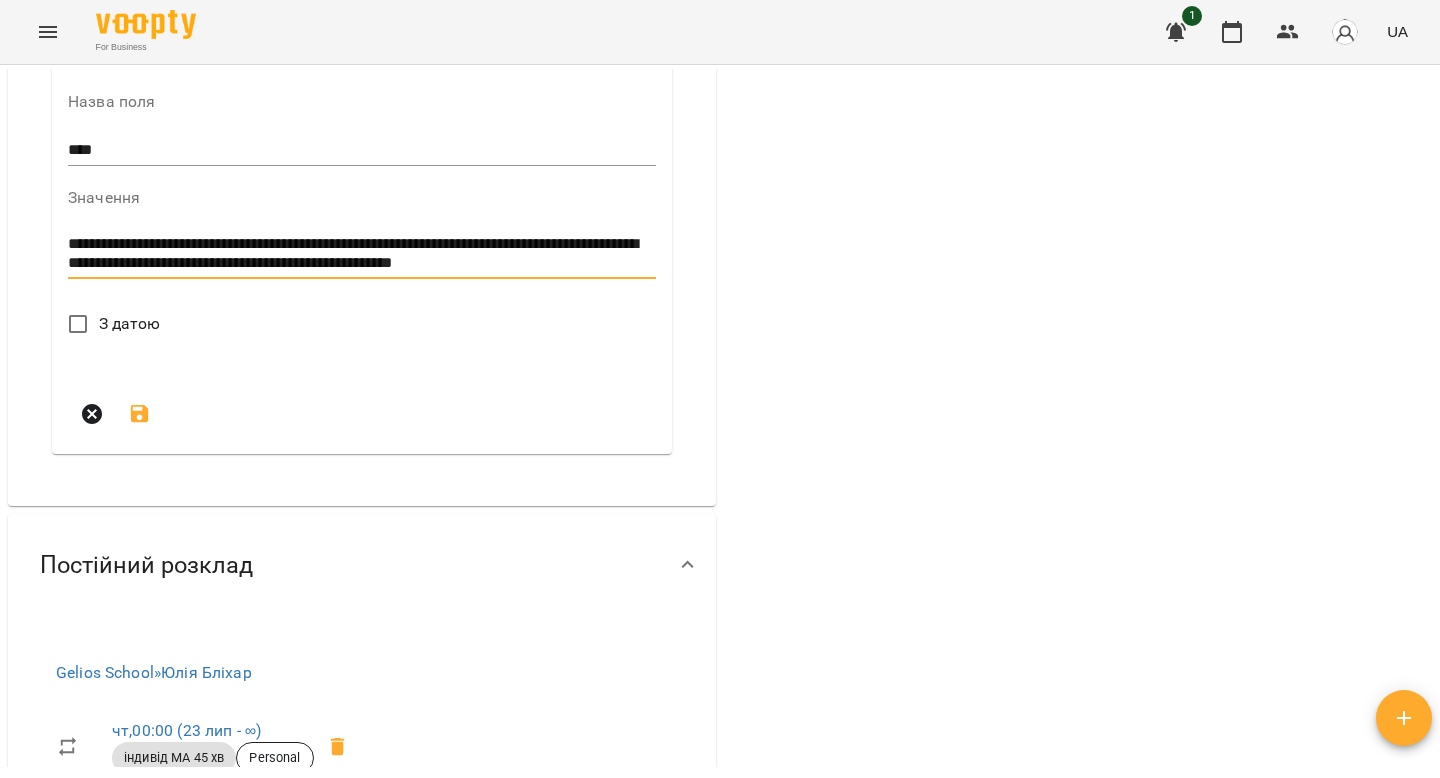 click on "**********" at bounding box center (362, 253) 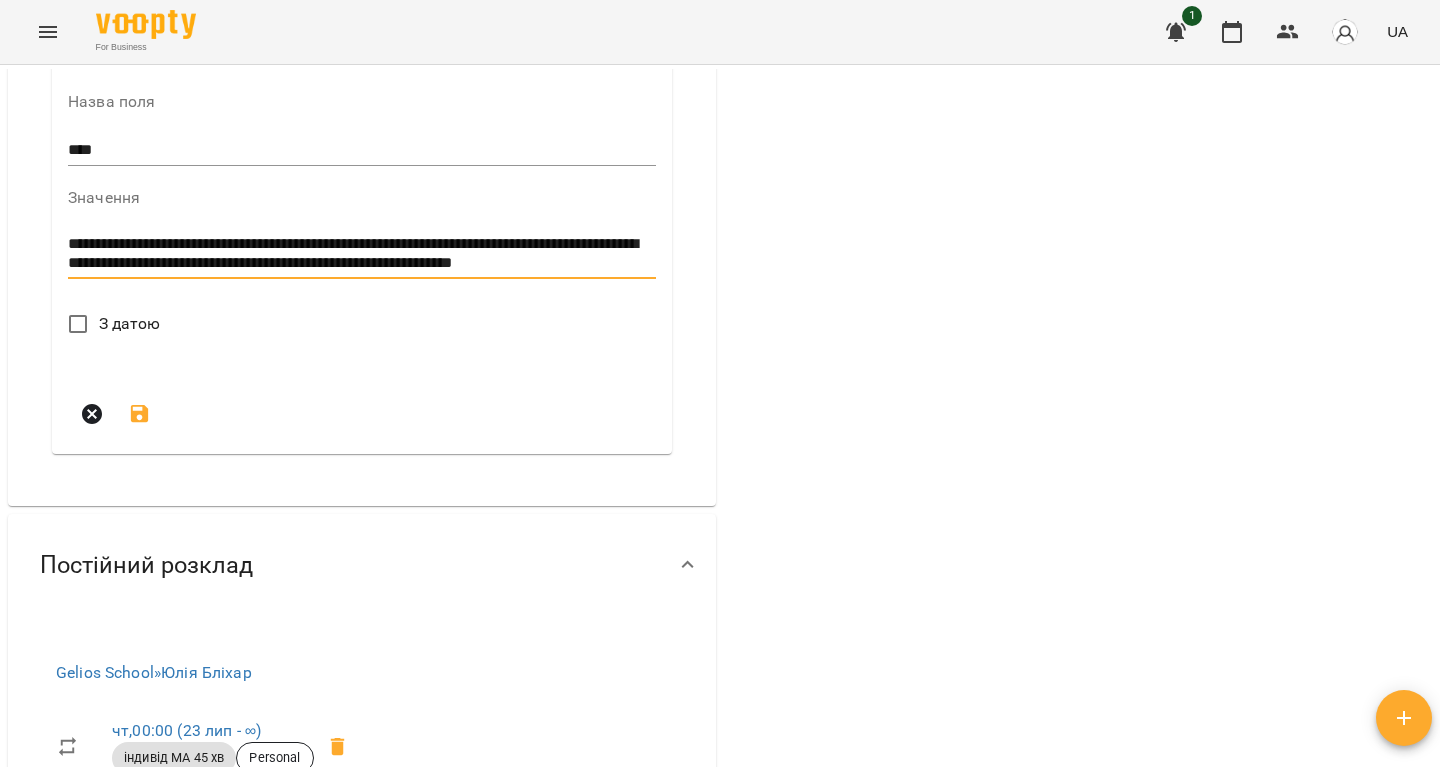 scroll, scrollTop: 1801, scrollLeft: 0, axis: vertical 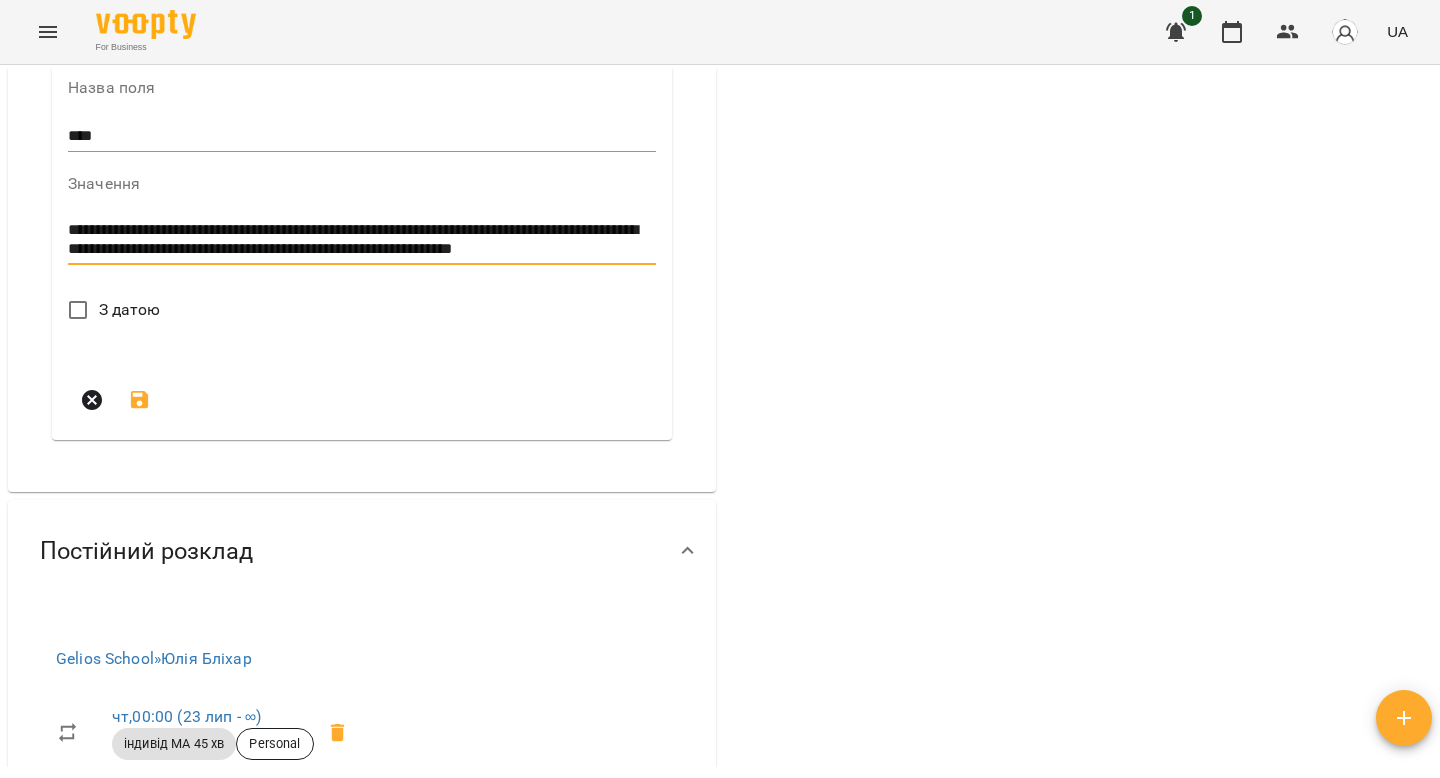 type on "**********" 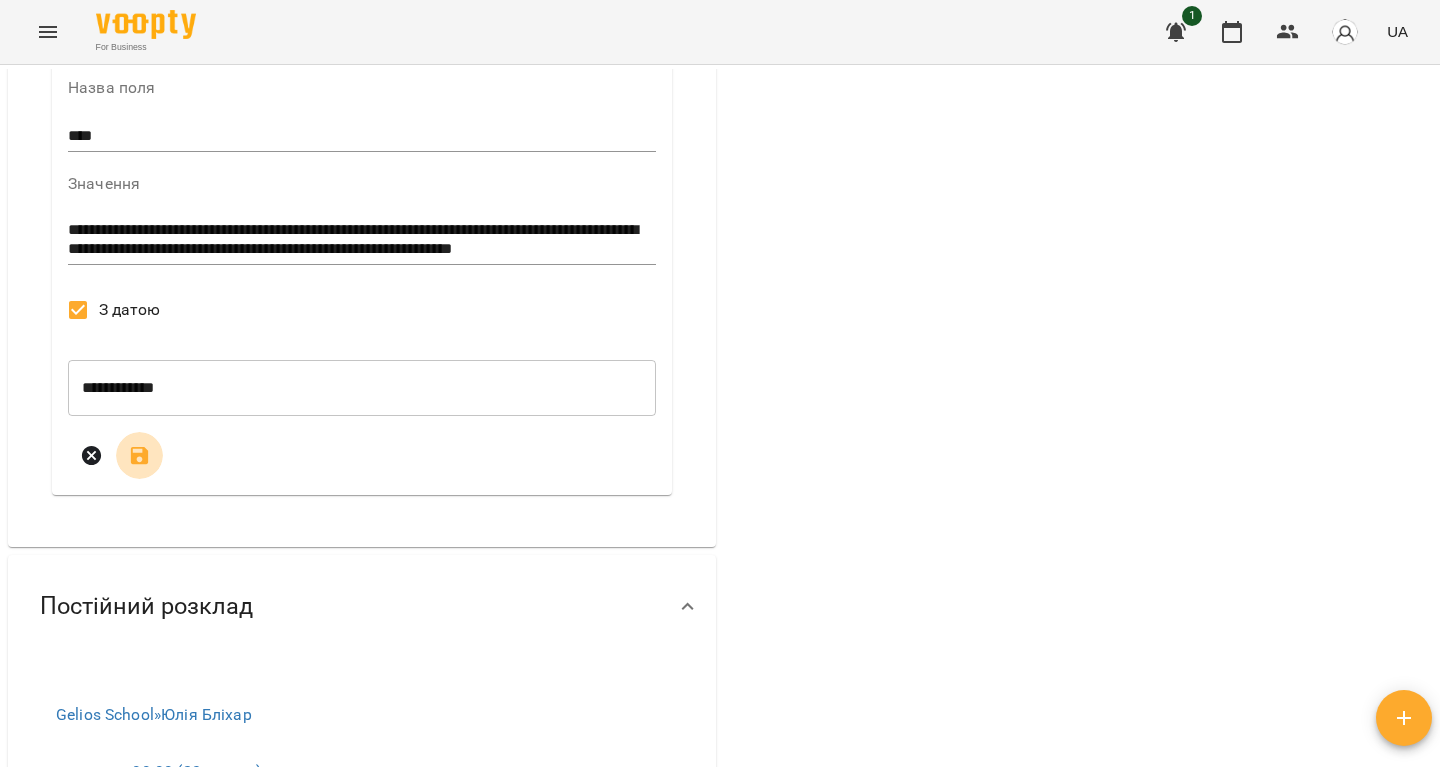 click 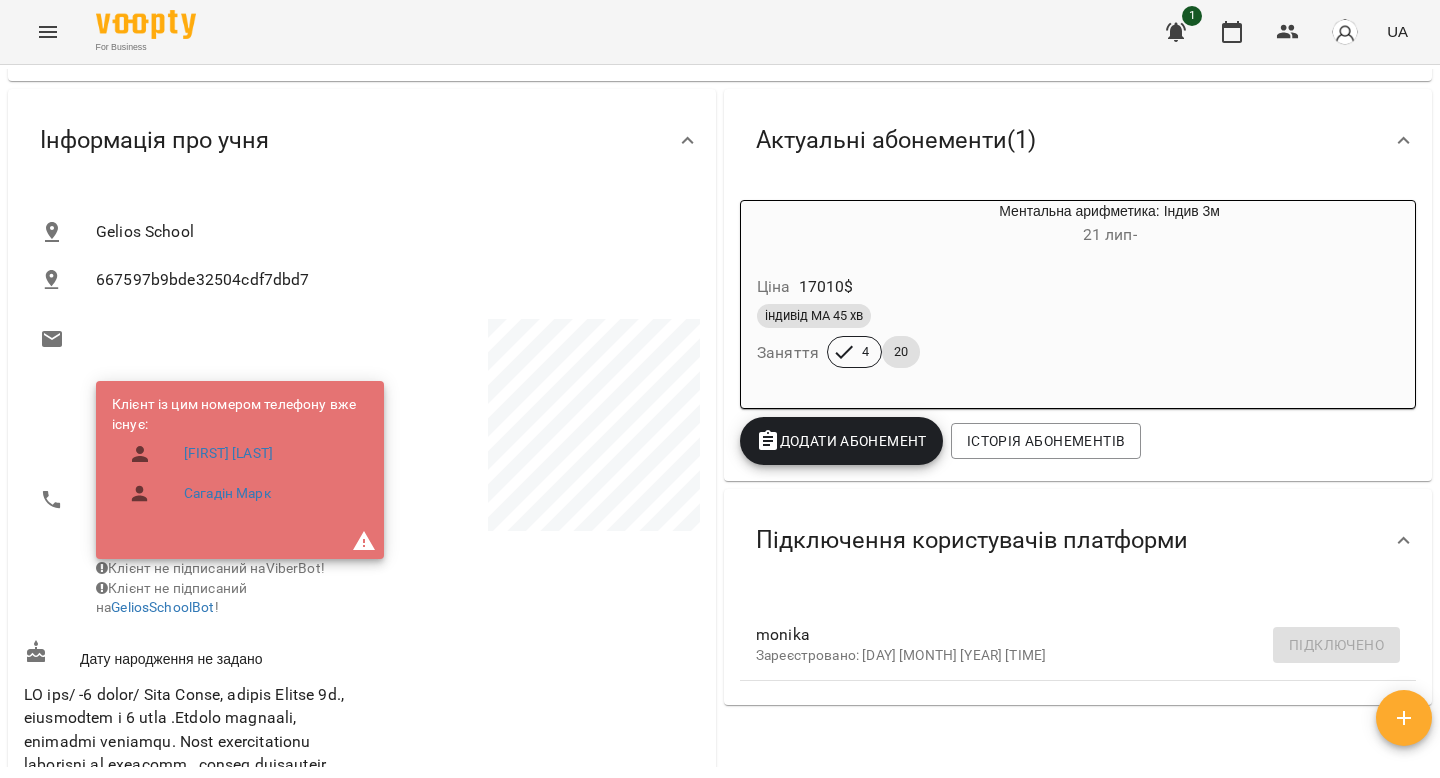 scroll, scrollTop: 0, scrollLeft: 0, axis: both 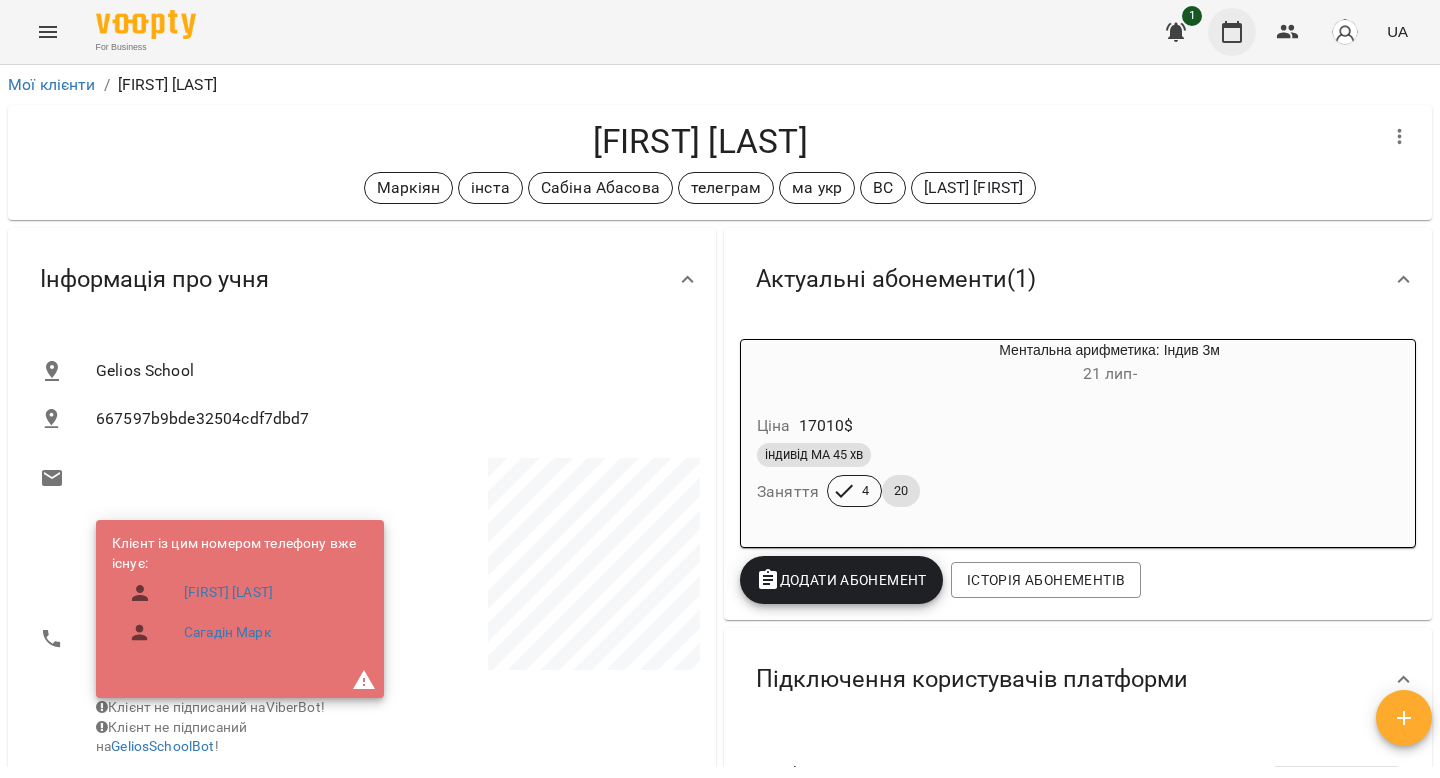 click at bounding box center [1232, 32] 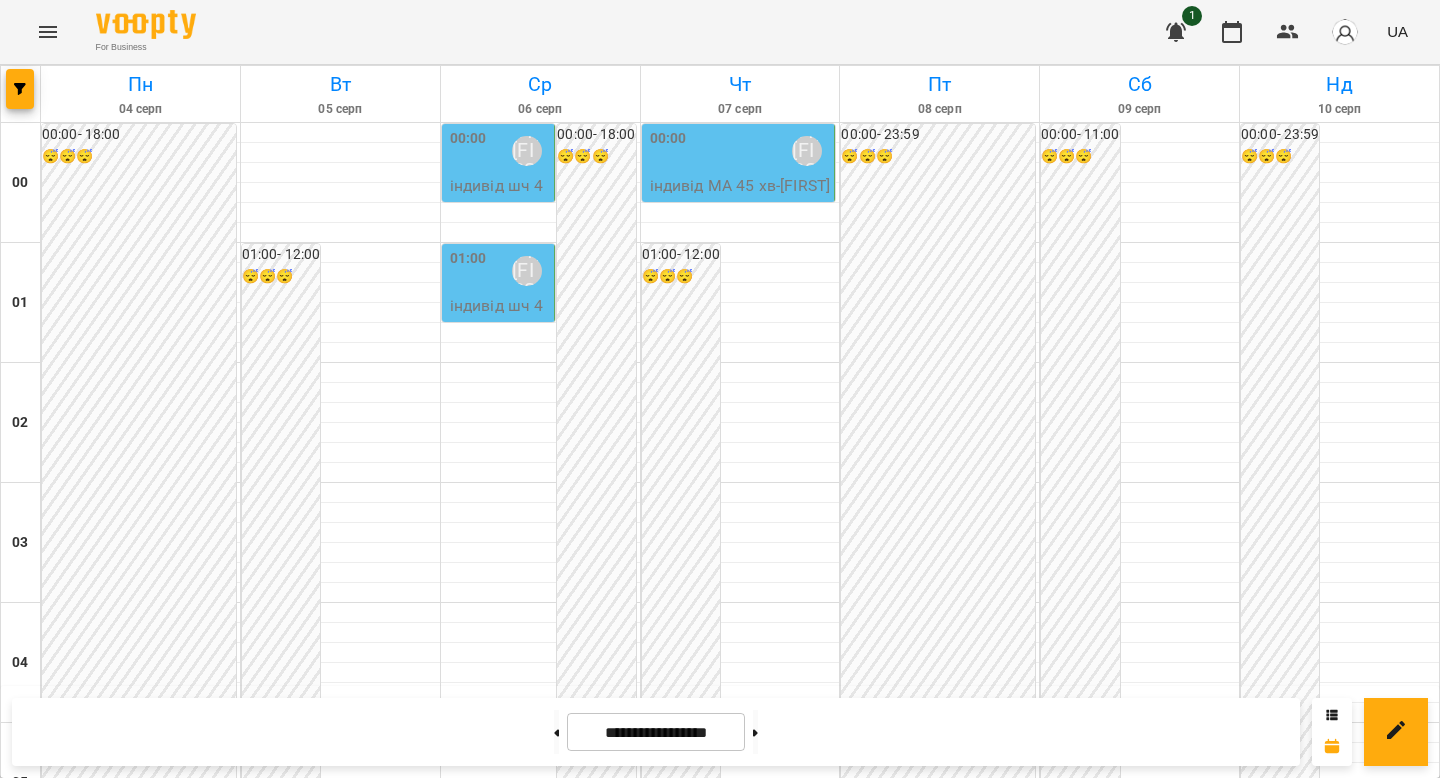 scroll, scrollTop: 2041, scrollLeft: 0, axis: vertical 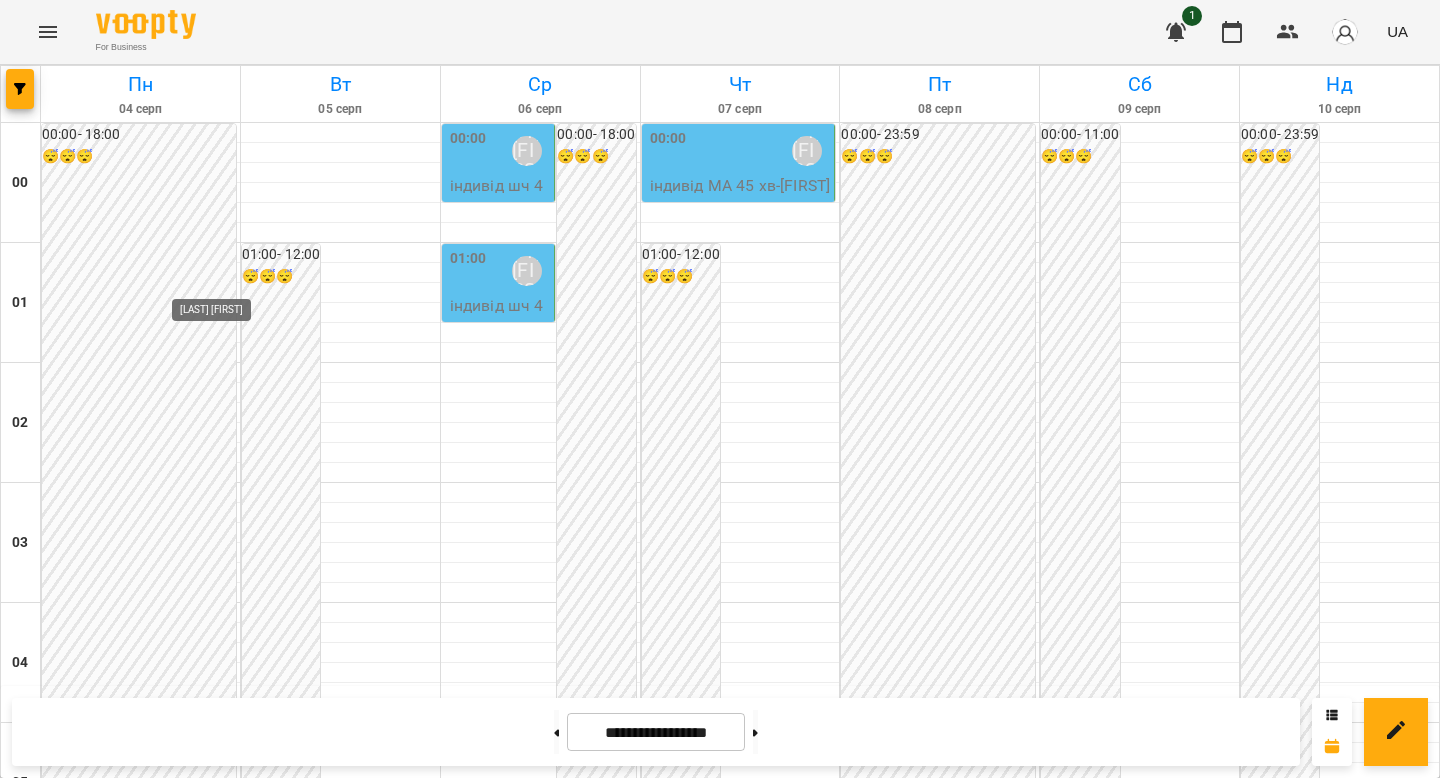 click on "[LAST] [FIRST]" at bounding box center [208, 2311] 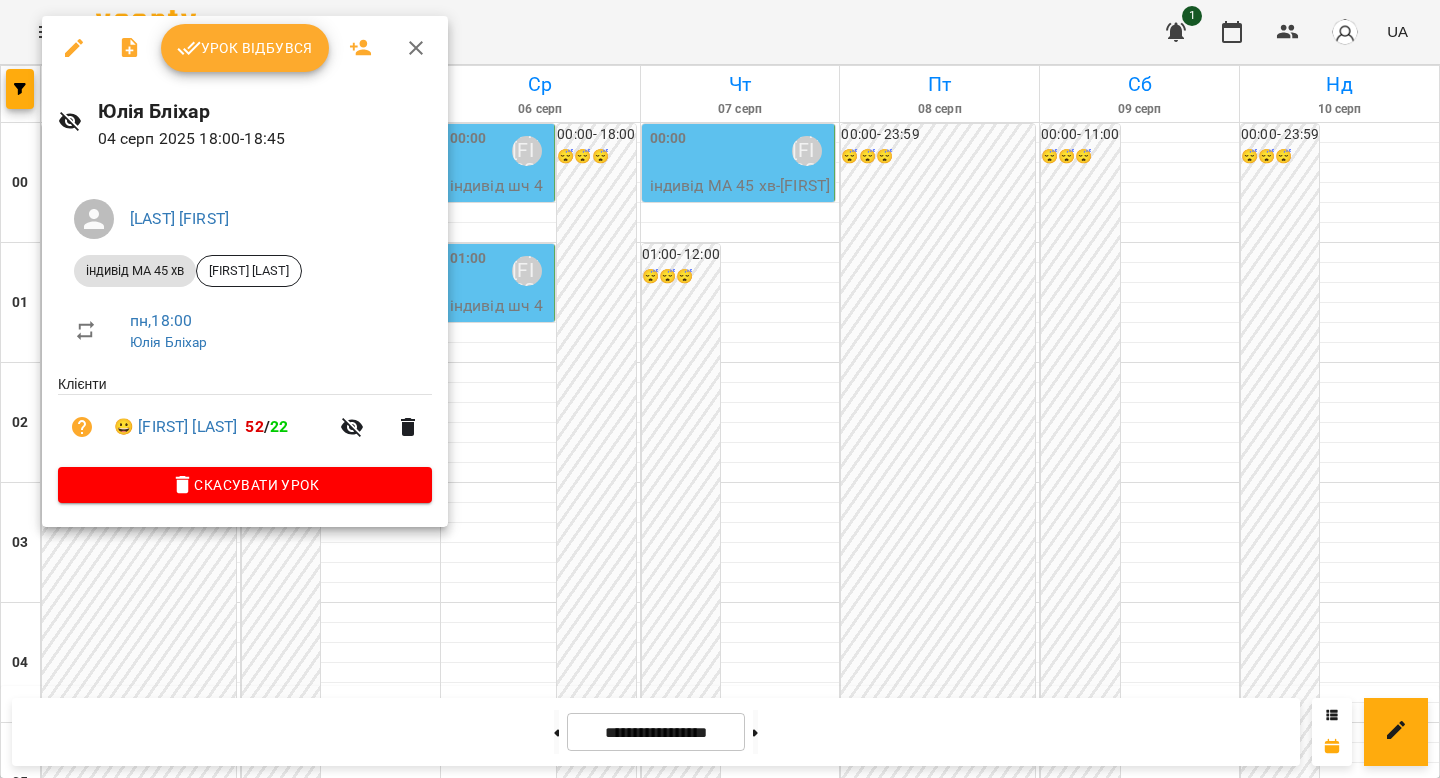 click on "Урок відбувся" at bounding box center (245, 48) 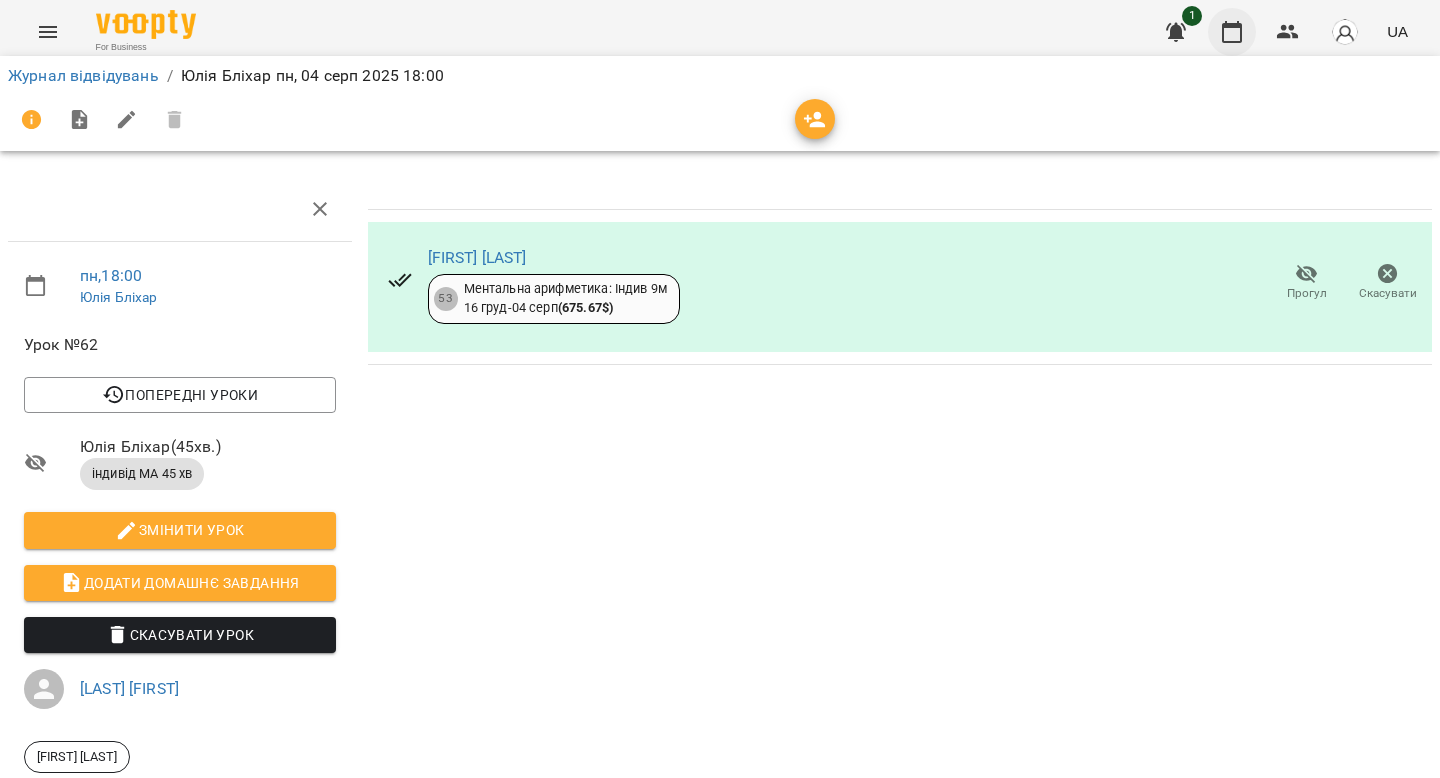 click 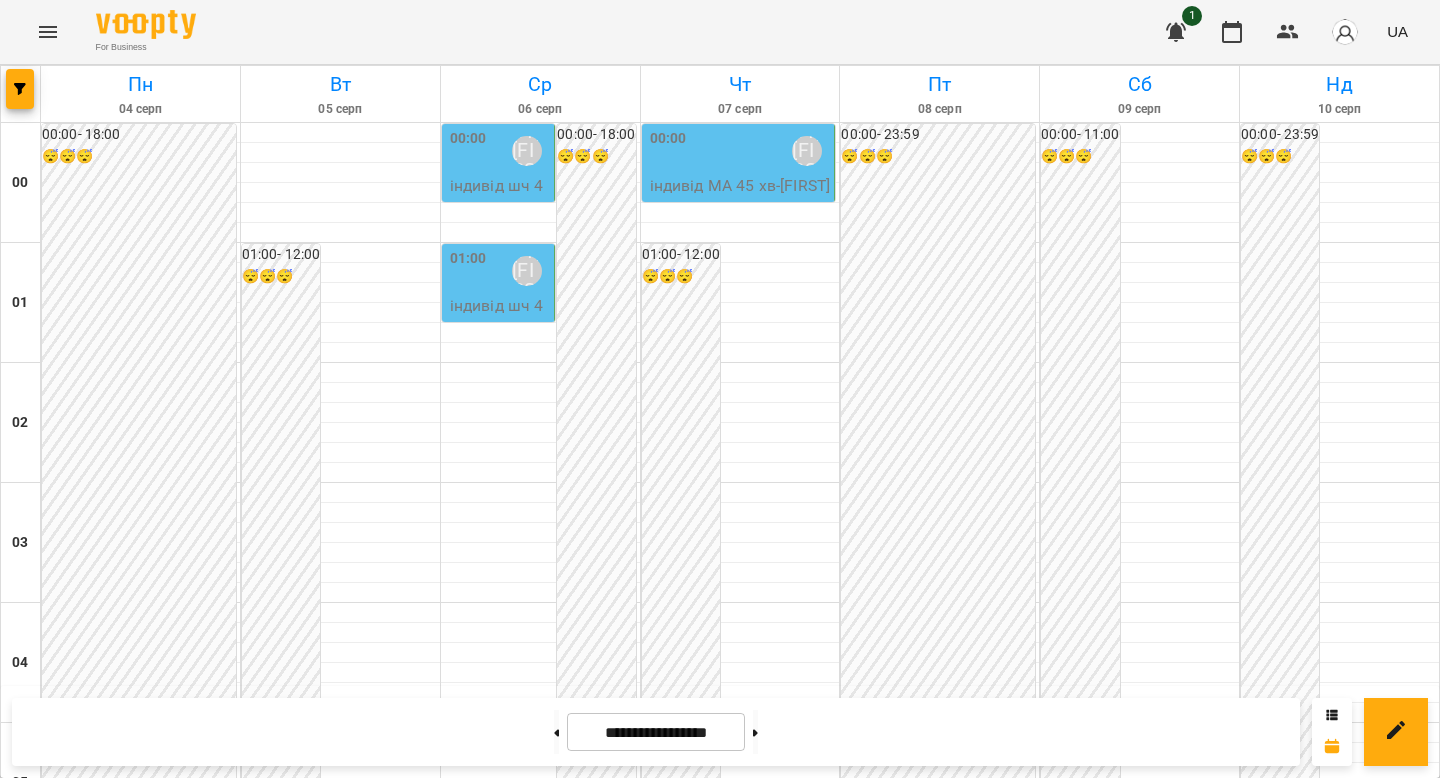 scroll, scrollTop: 2110, scrollLeft: 0, axis: vertical 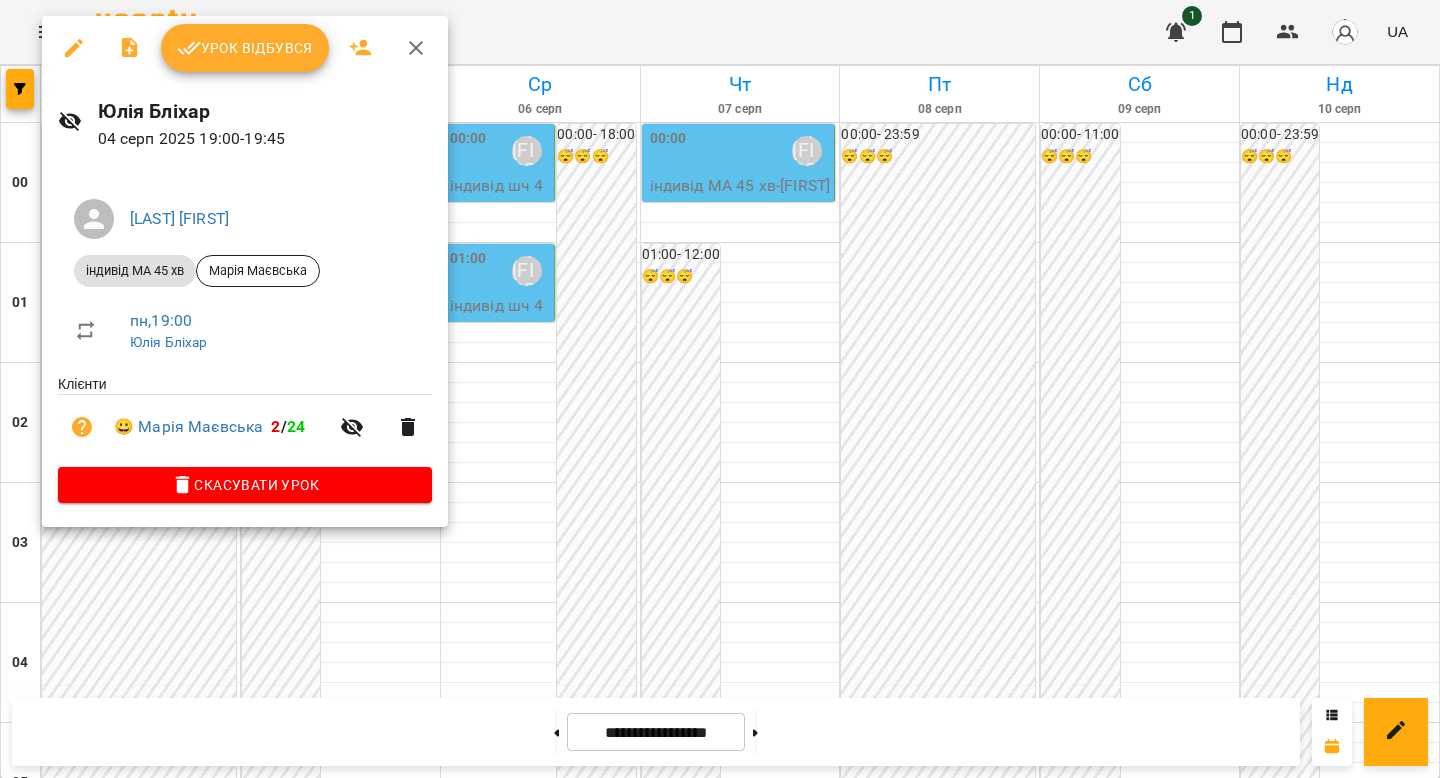 click on "Урок відбувся" at bounding box center [245, 48] 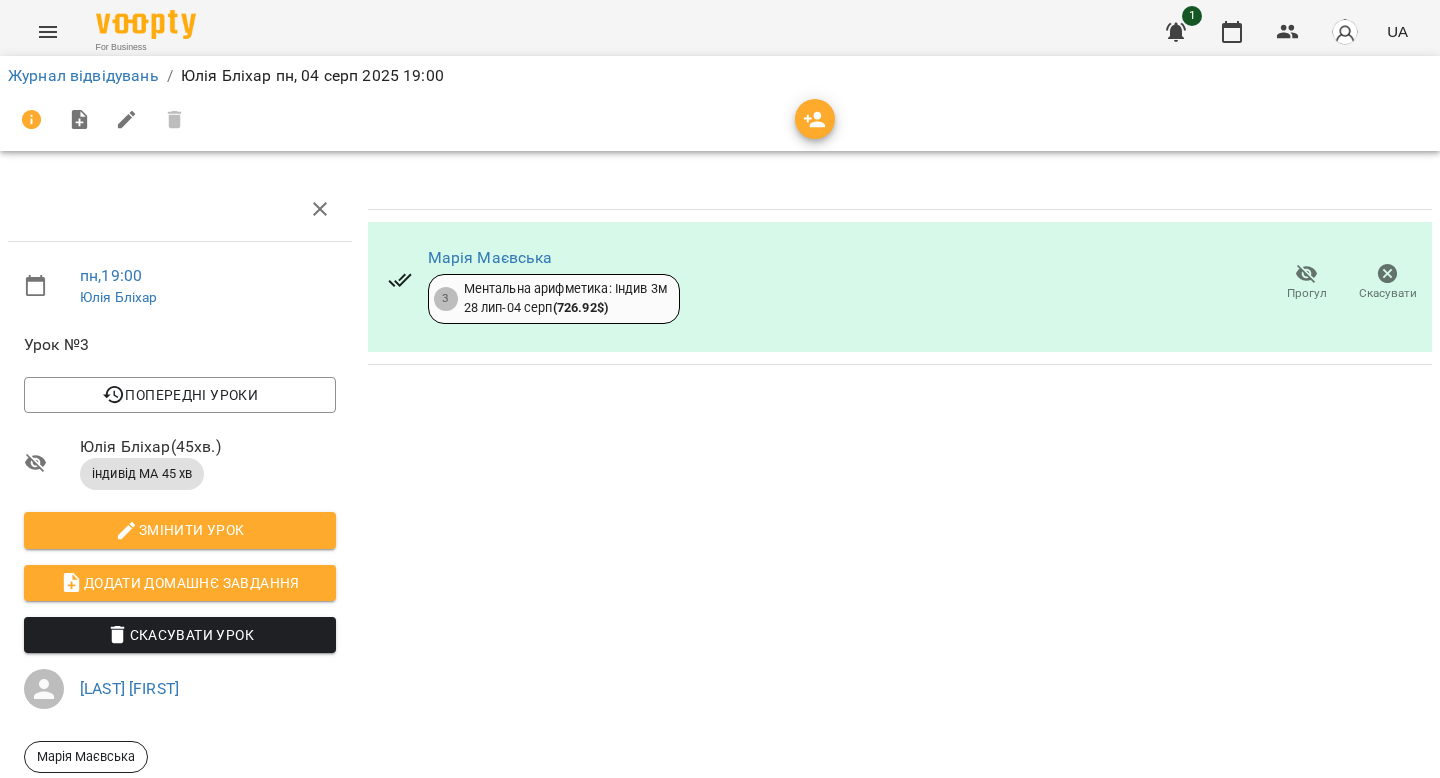 click on "1 UA" at bounding box center [1284, 32] 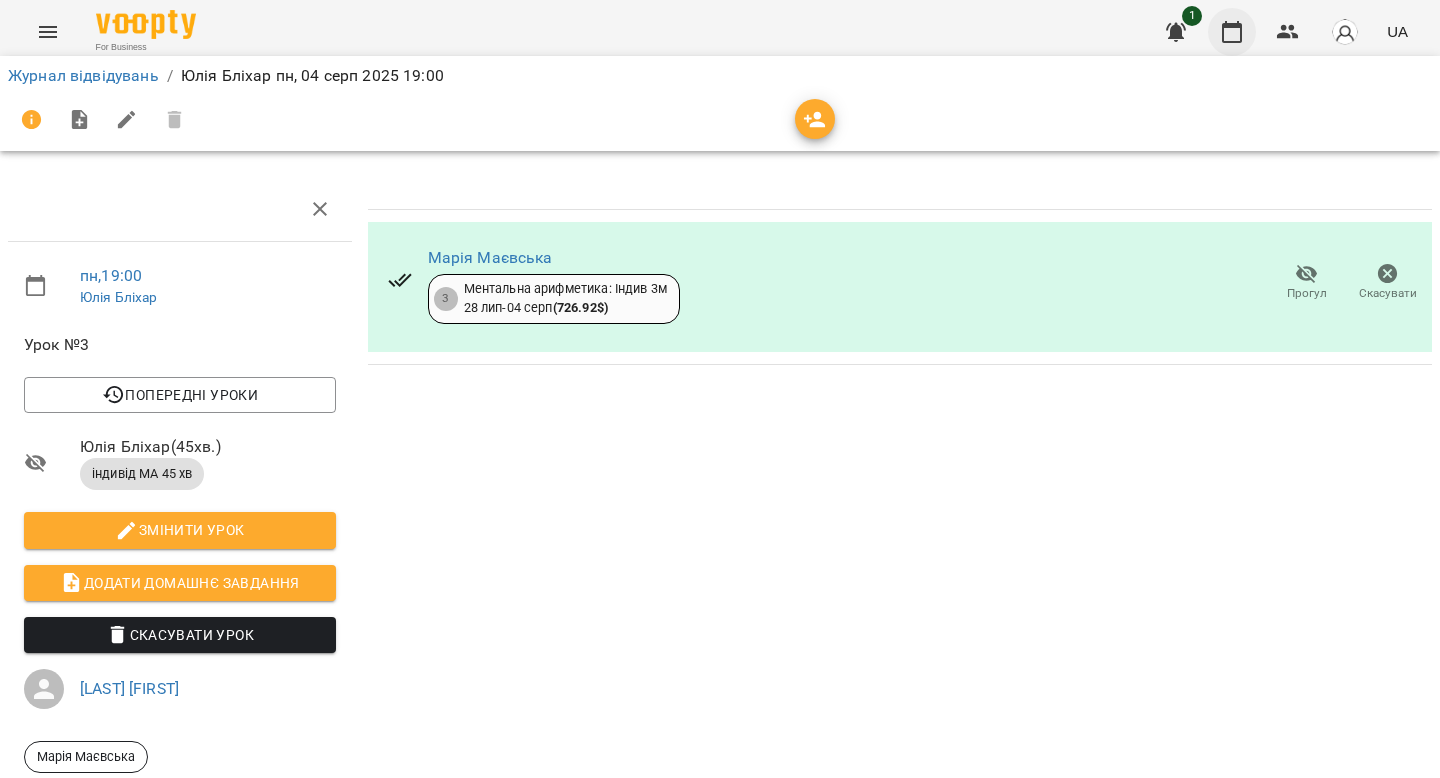 click at bounding box center [1232, 32] 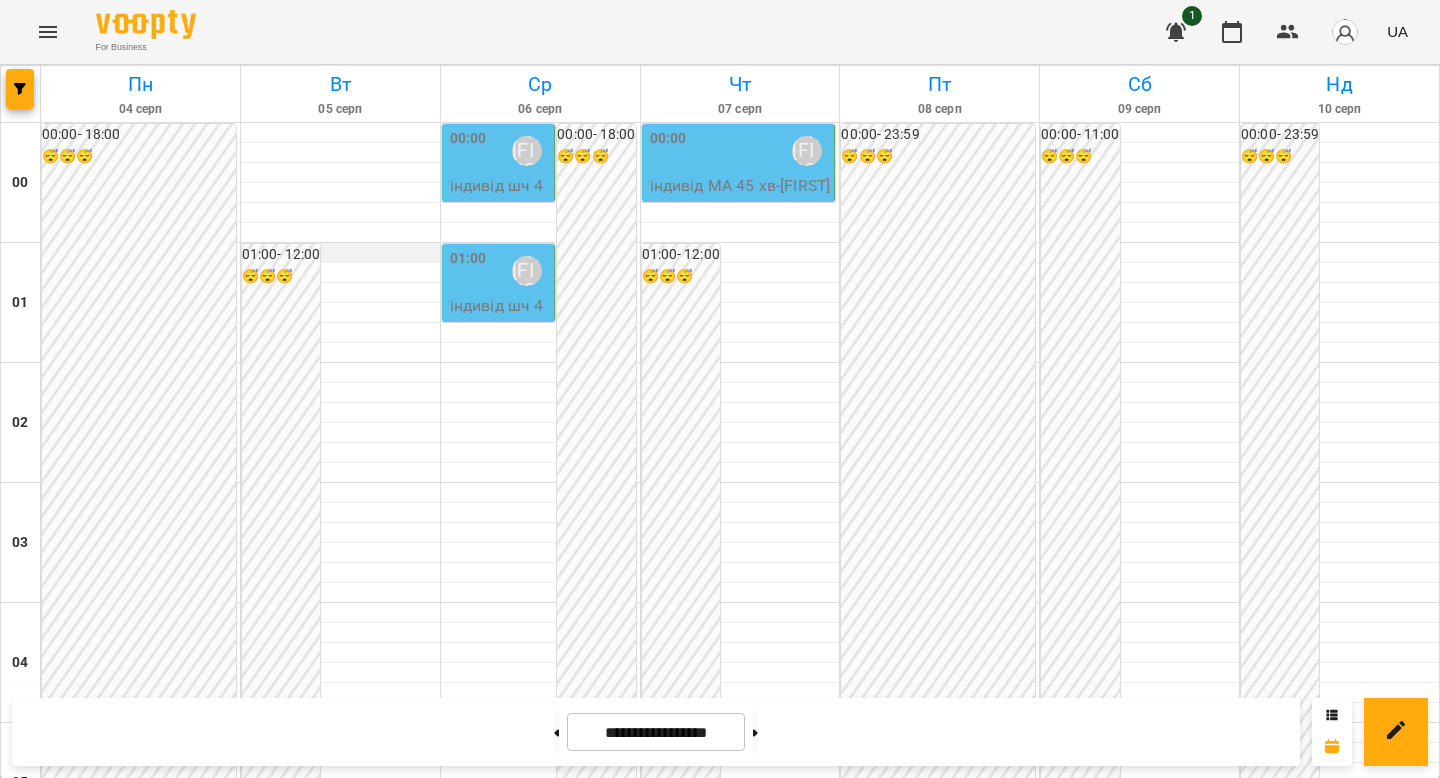 scroll, scrollTop: 2315, scrollLeft: 0, axis: vertical 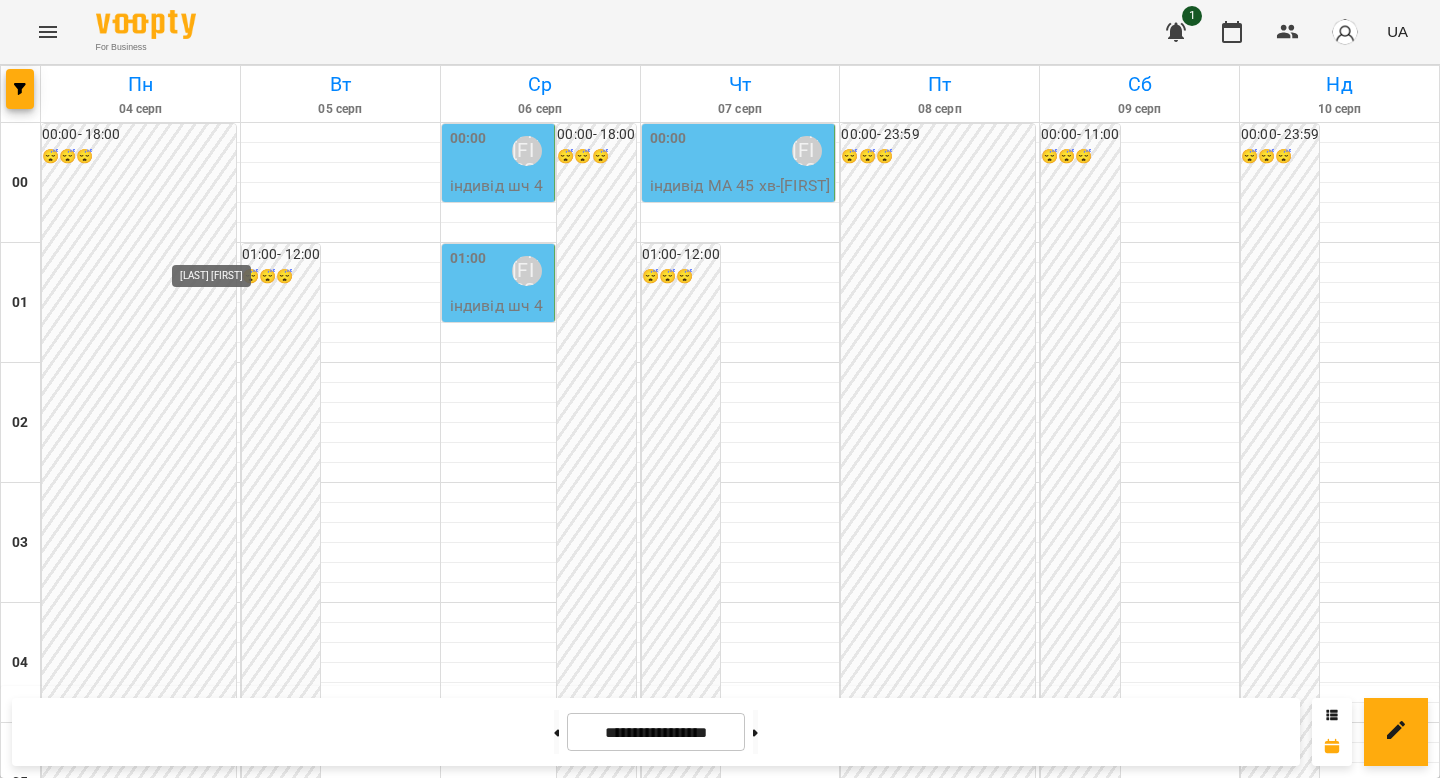 click on "[LAST] [FIRST]" at bounding box center [208, 2551] 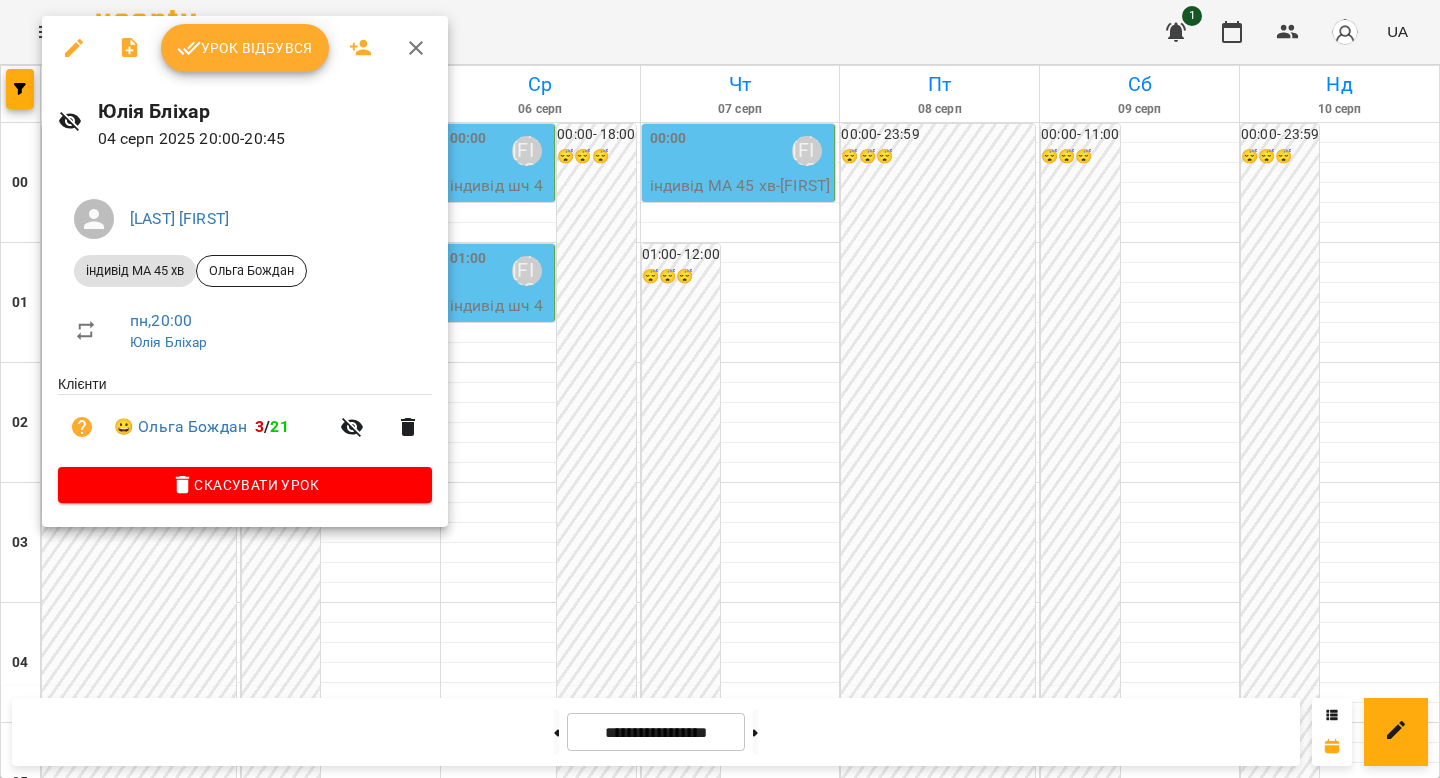 click on "[FIRST] [LAST] [DAY] [MONTH] [YEAR] [TIME]  -  [TIME]" at bounding box center (245, 123) 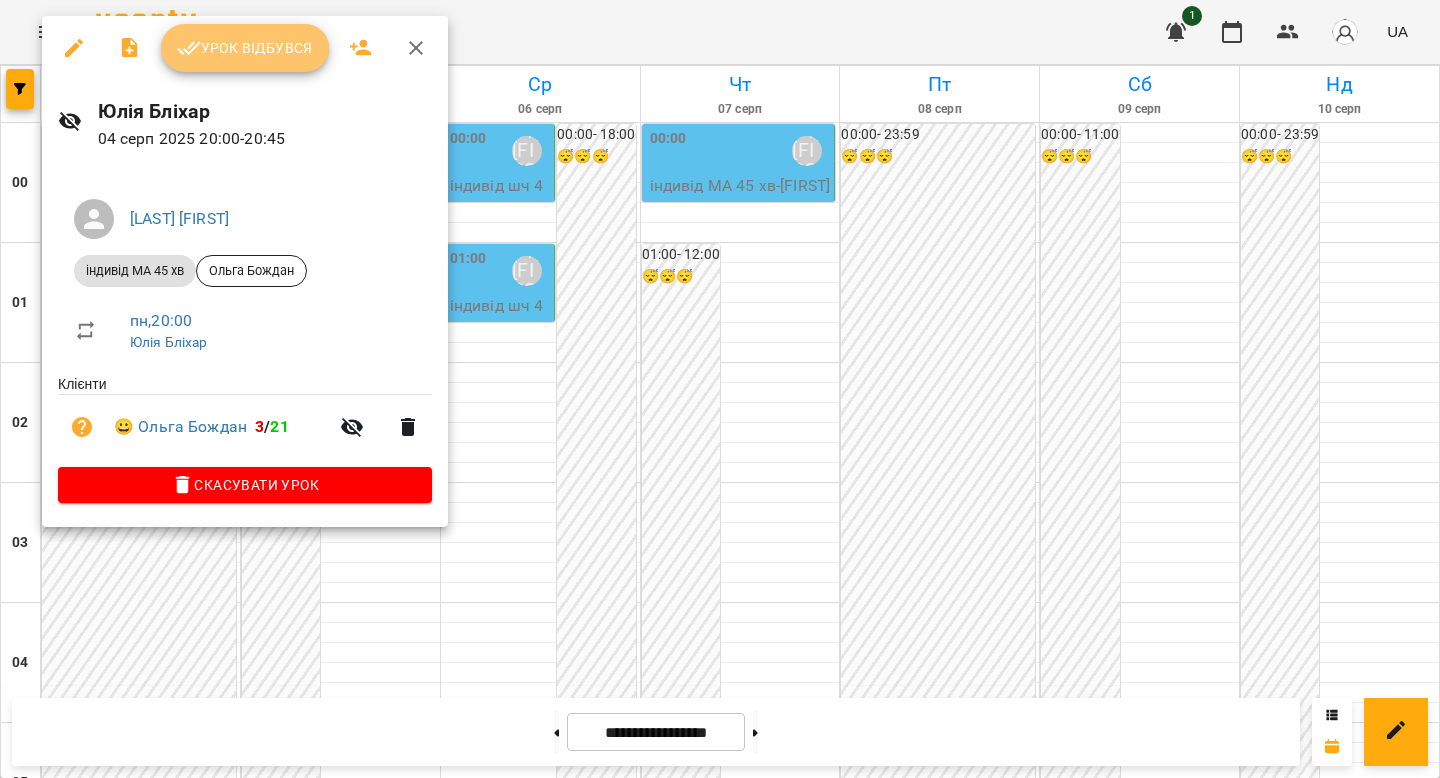 click on "Урок відбувся" at bounding box center (245, 48) 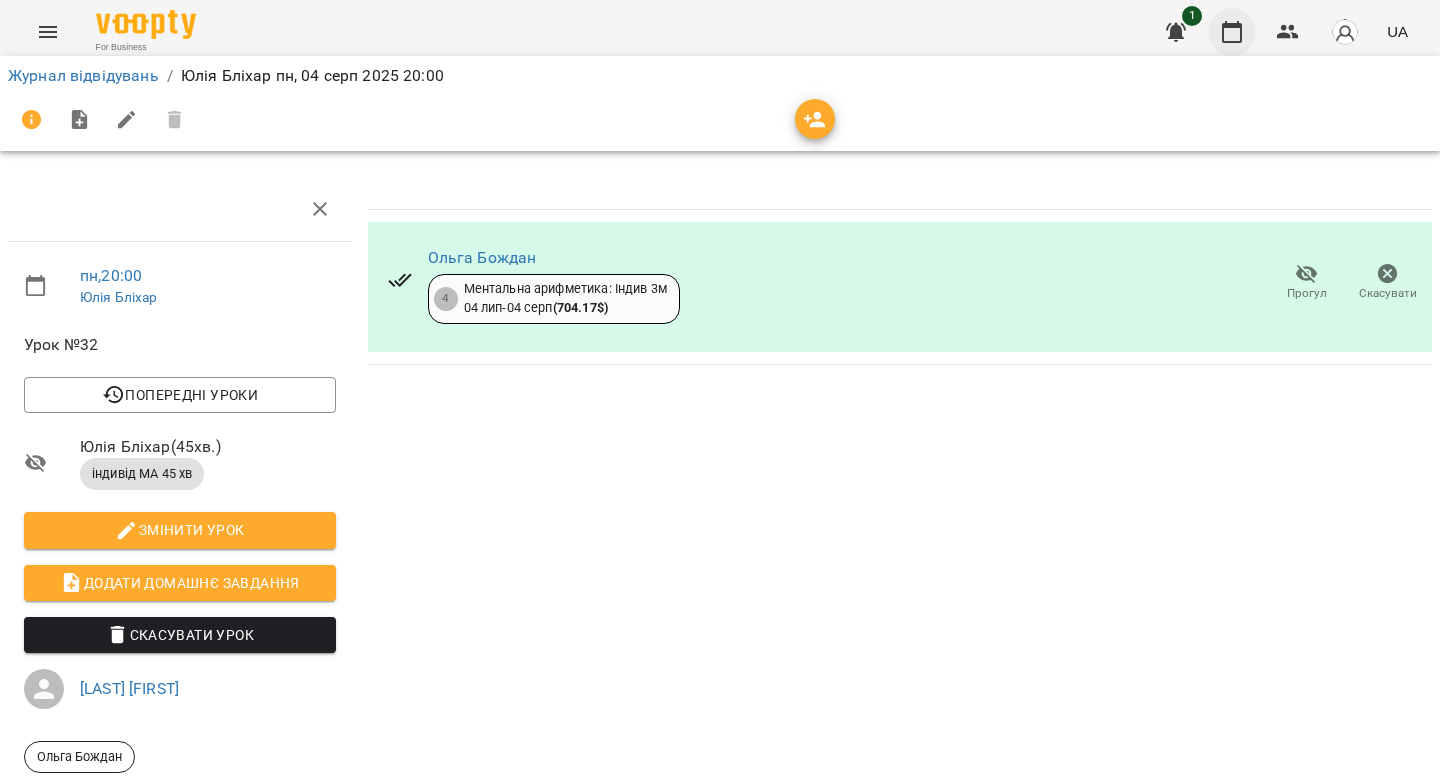 click 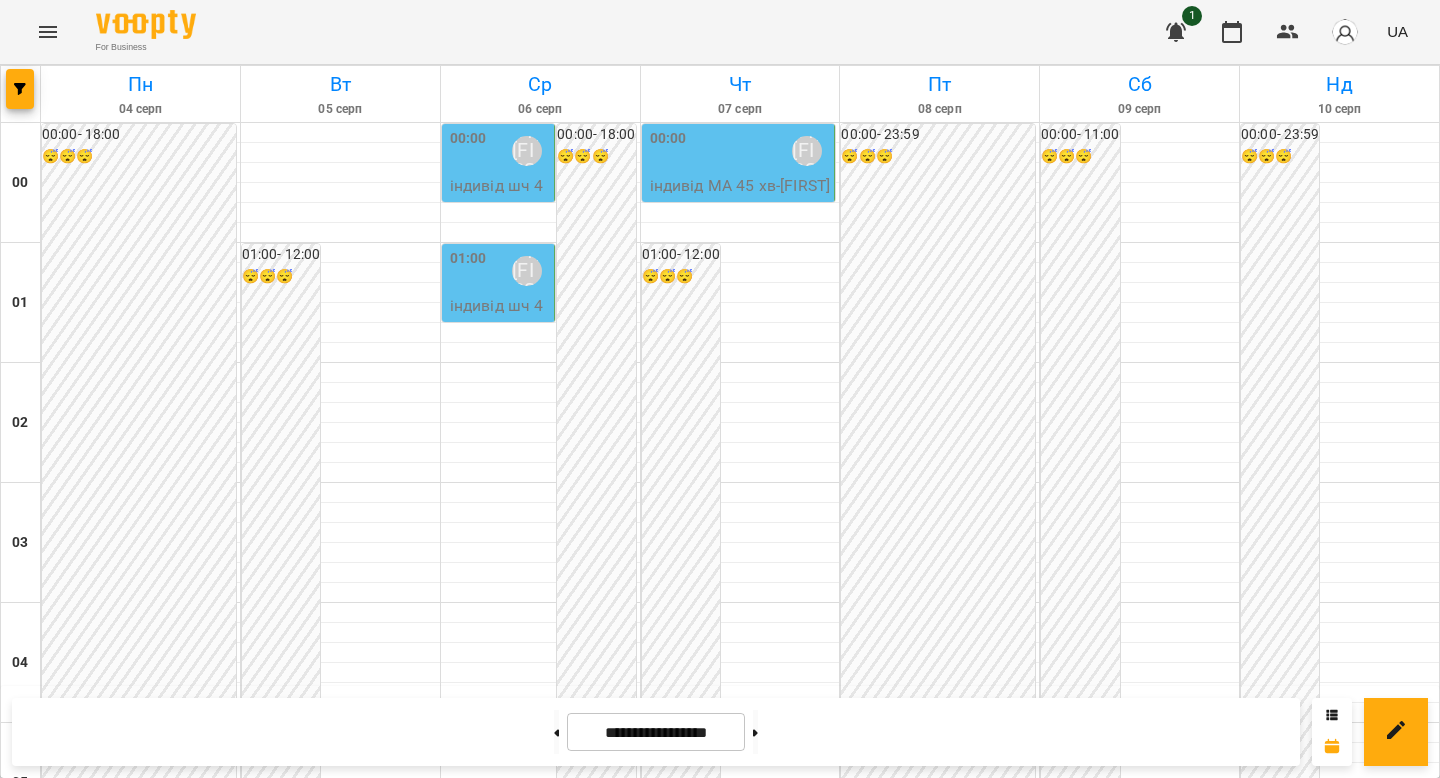 scroll, scrollTop: 2315, scrollLeft: 0, axis: vertical 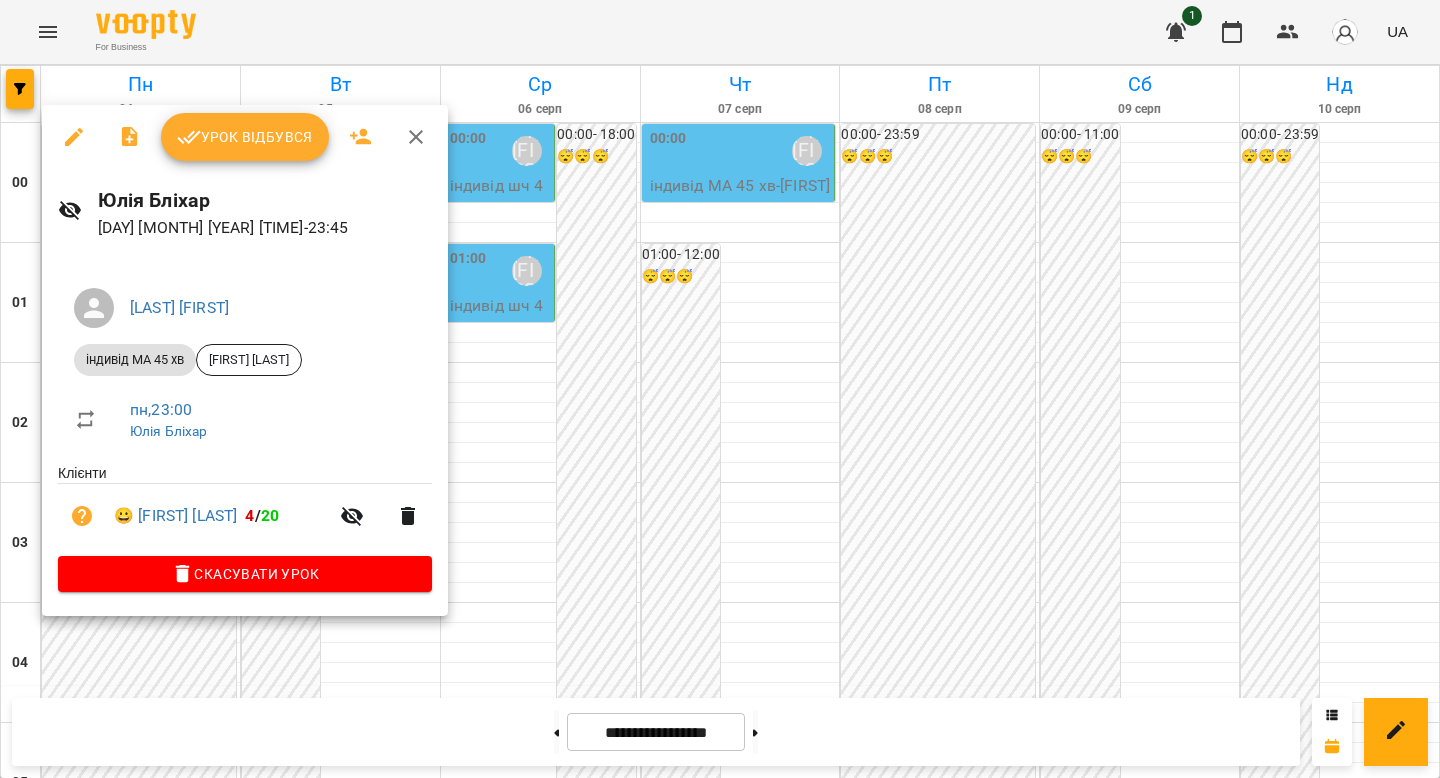 click on "Урок відбувся" at bounding box center (245, 137) 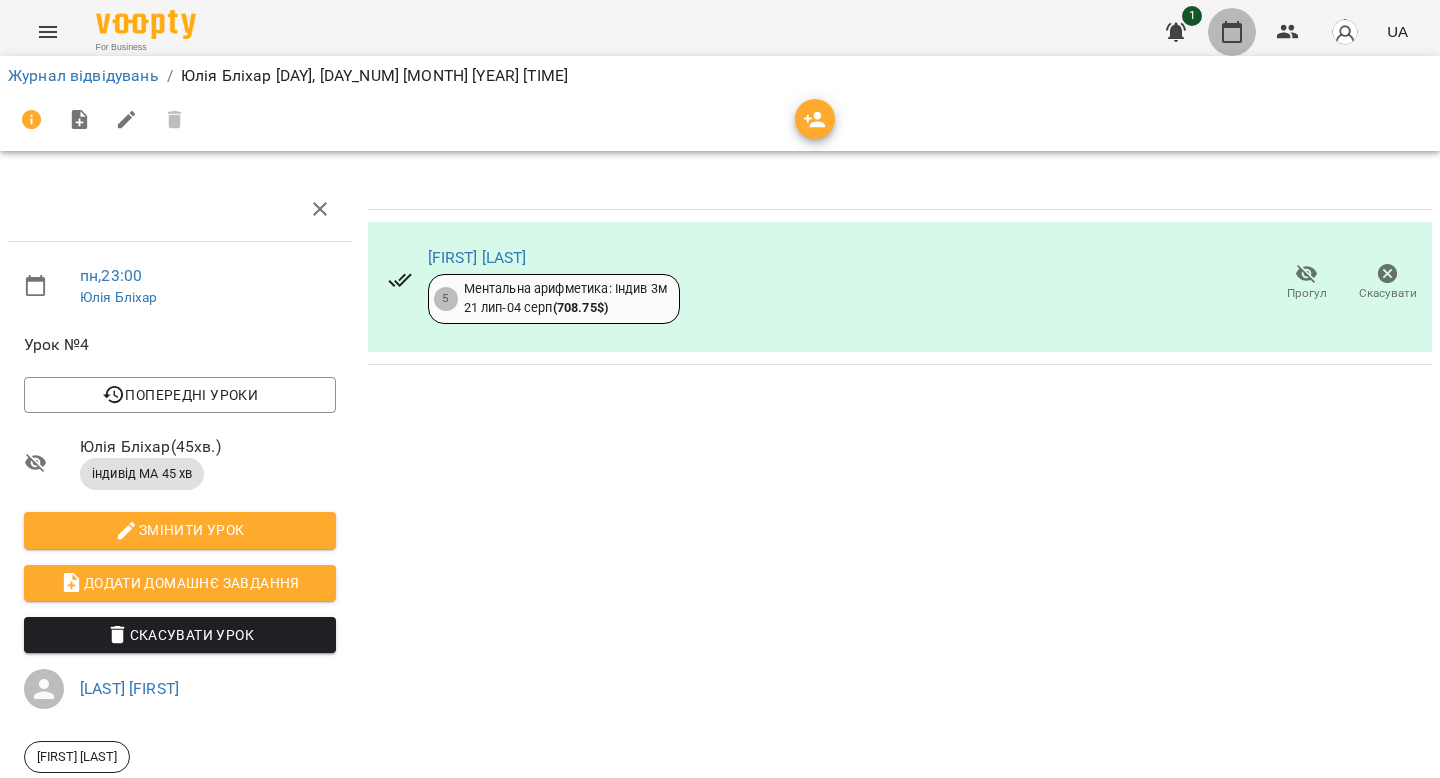 click at bounding box center (1232, 32) 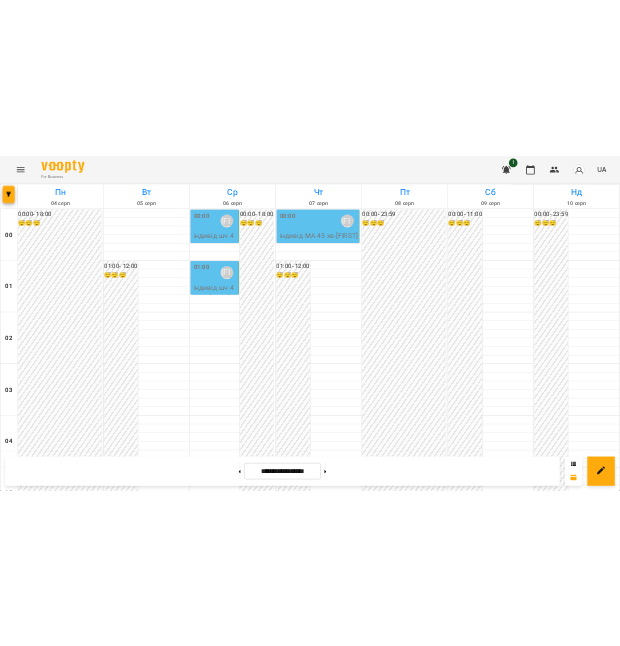 scroll, scrollTop: 1727, scrollLeft: 0, axis: vertical 